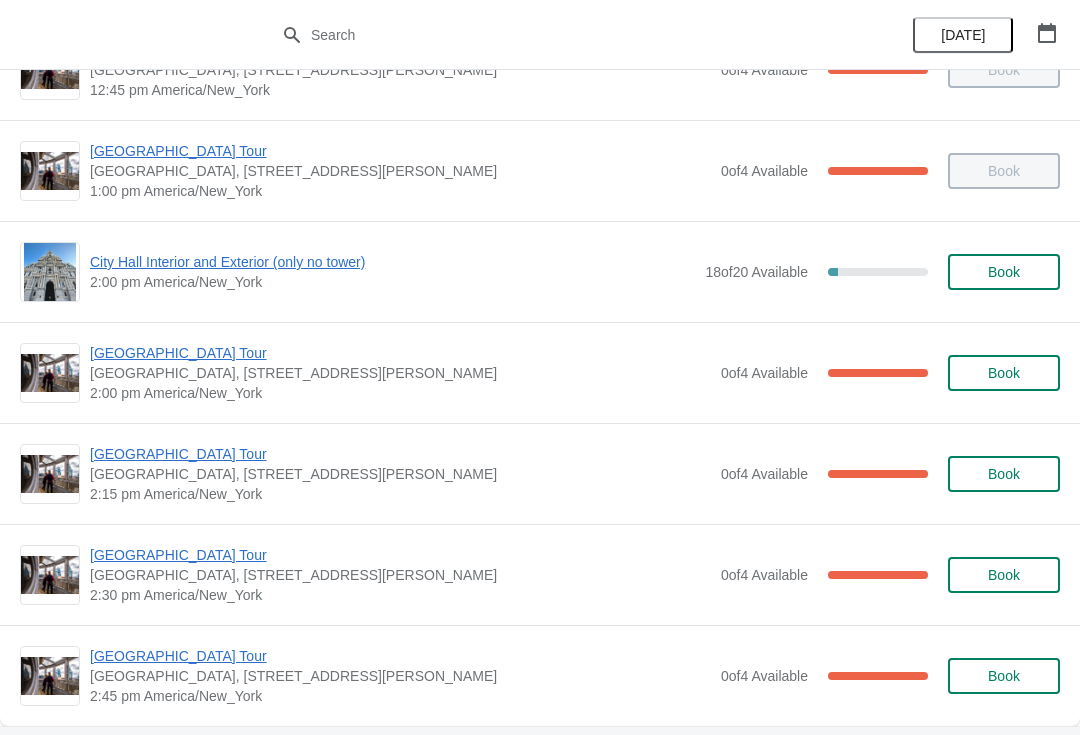 scroll, scrollTop: 1473, scrollLeft: 0, axis: vertical 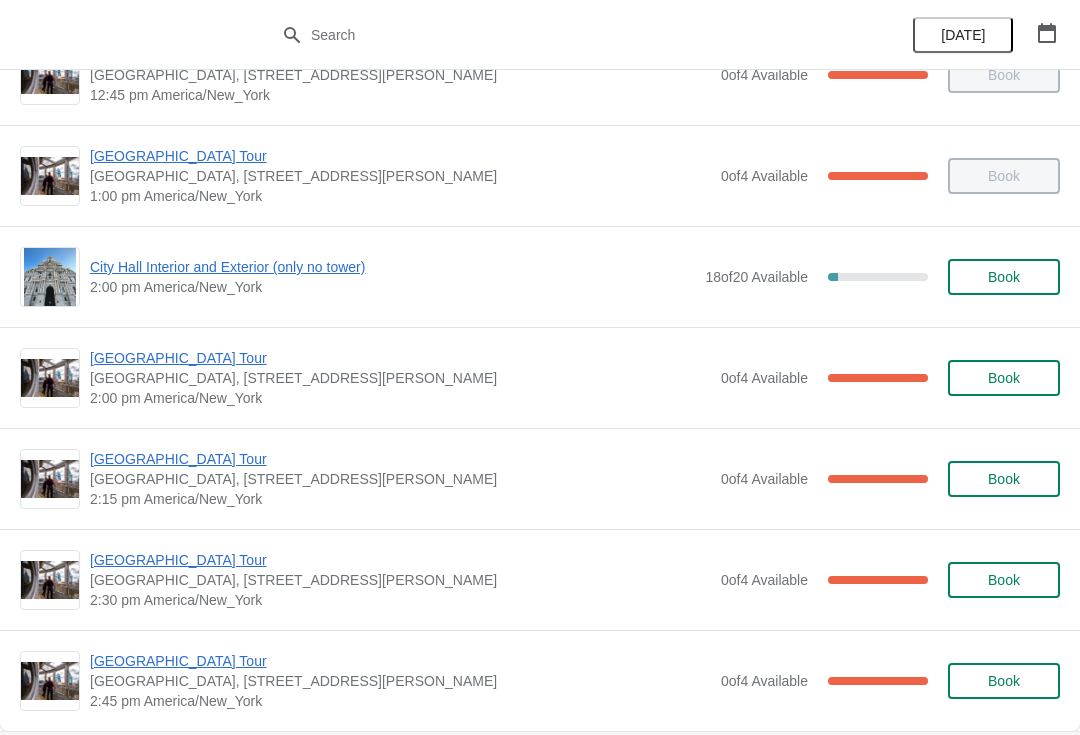 click on "City Hall Interior and Exterior (only no tower)" at bounding box center [392, 267] 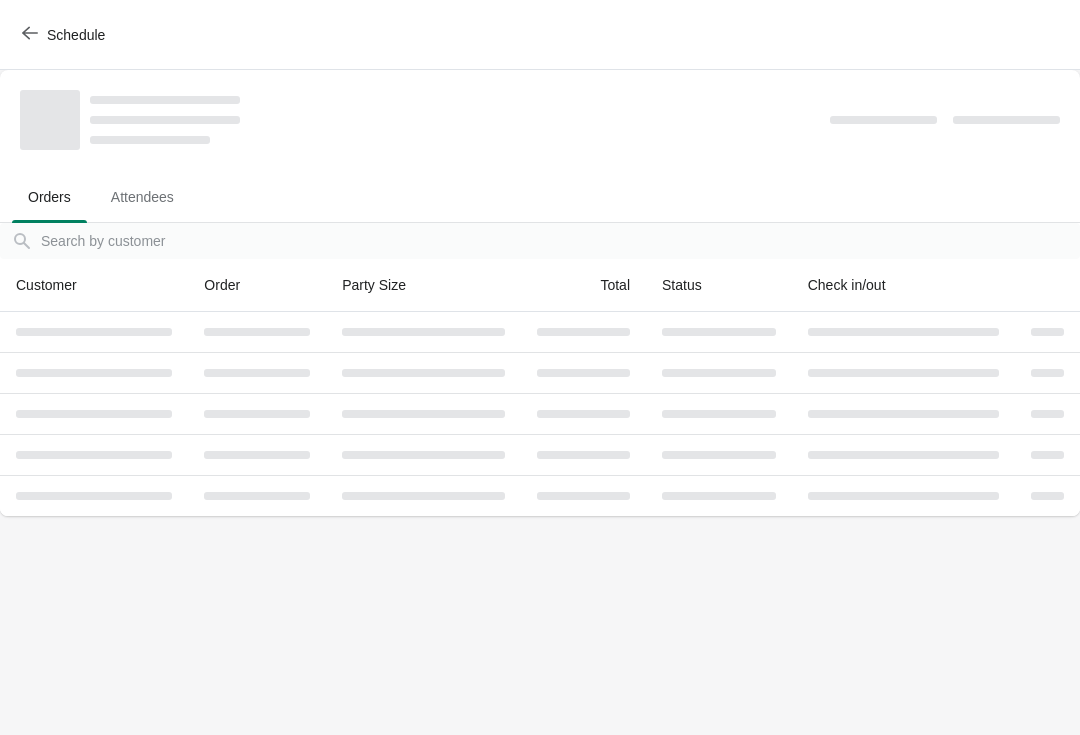 scroll, scrollTop: 0, scrollLeft: 0, axis: both 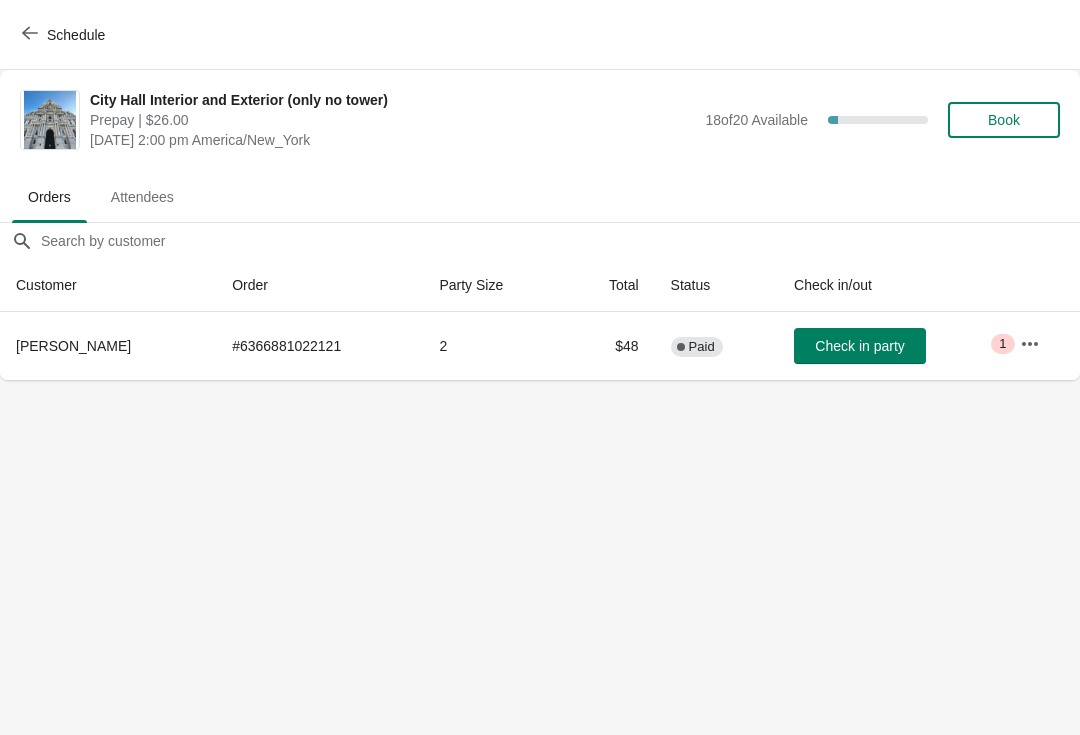 click on "Book" at bounding box center (1004, 120) 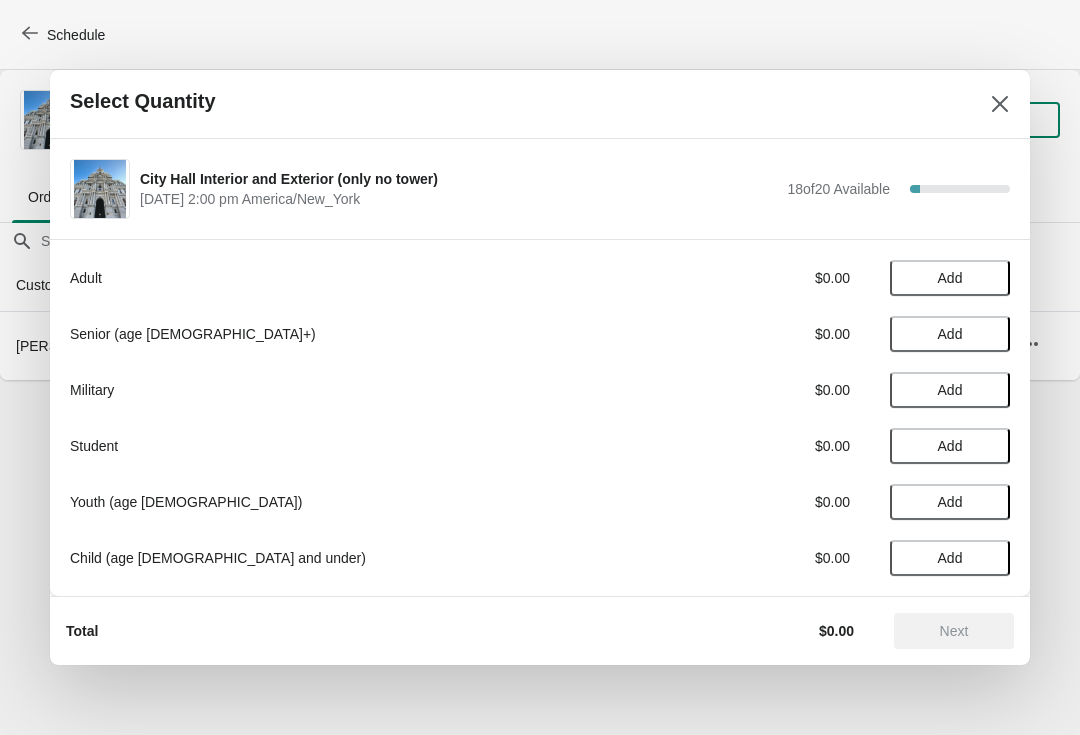 click on "Add" at bounding box center (950, 278) 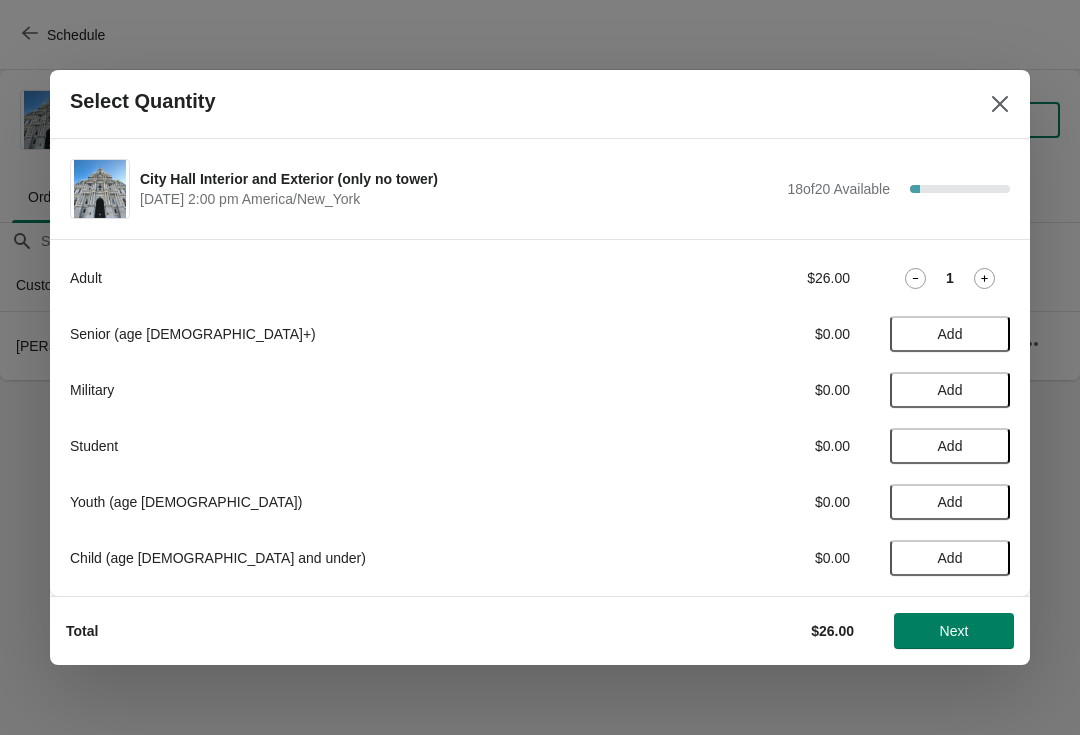 click 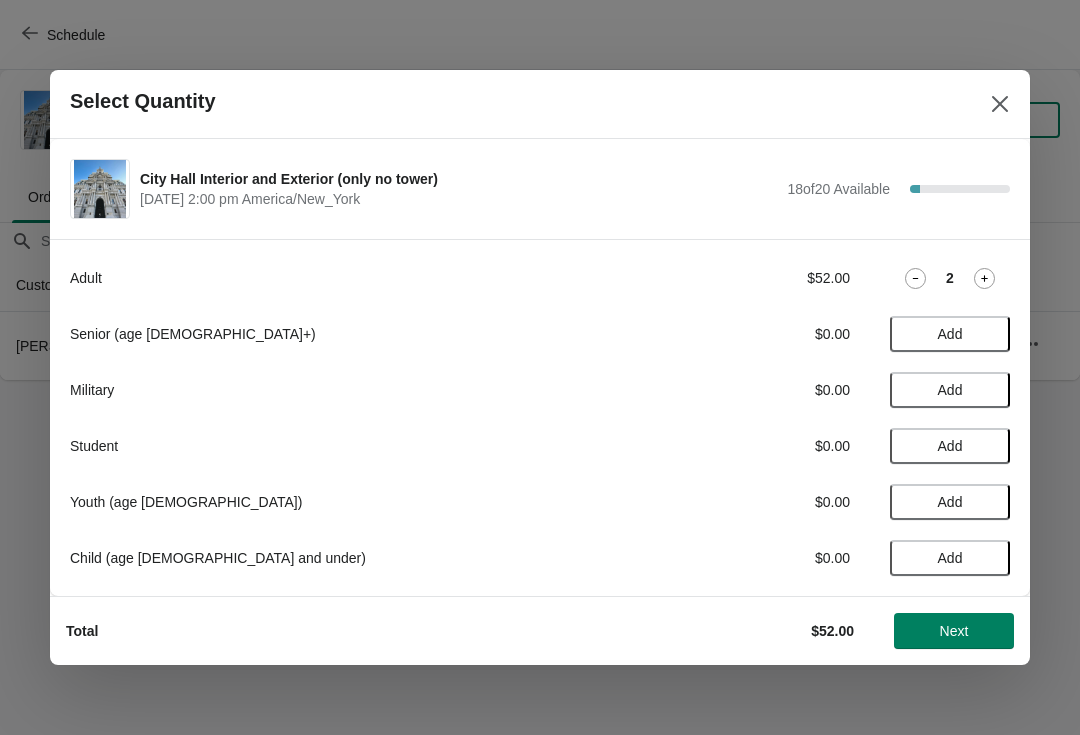 click on "Next" at bounding box center [954, 631] 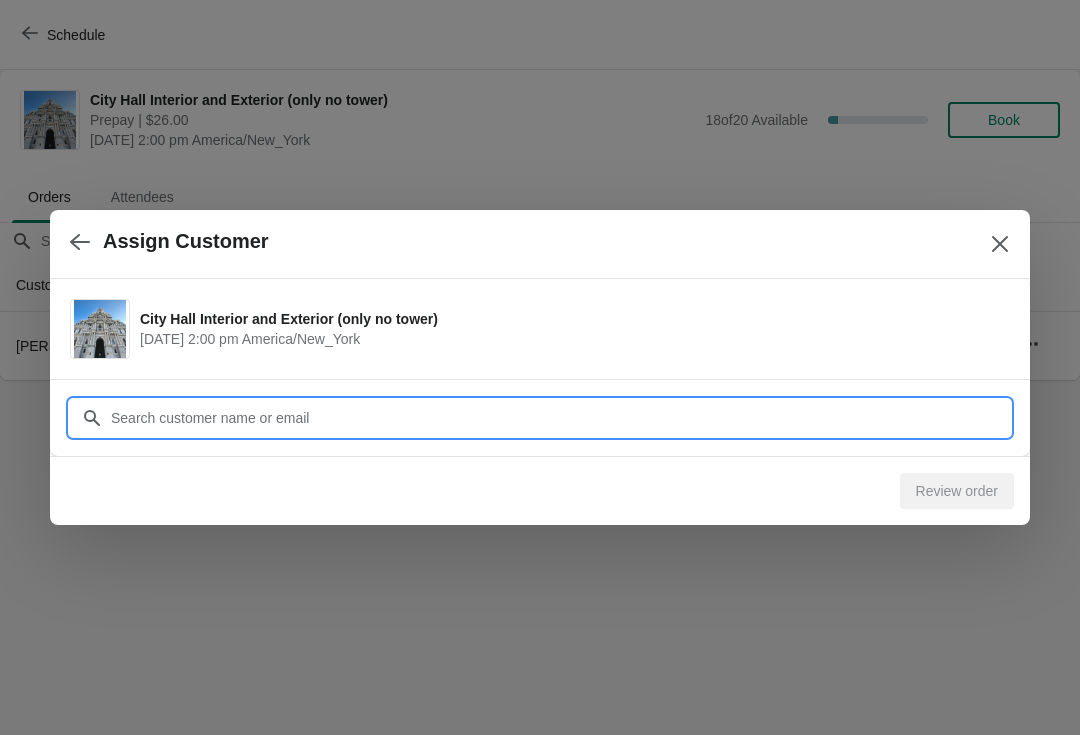 click on "Customer" at bounding box center [560, 418] 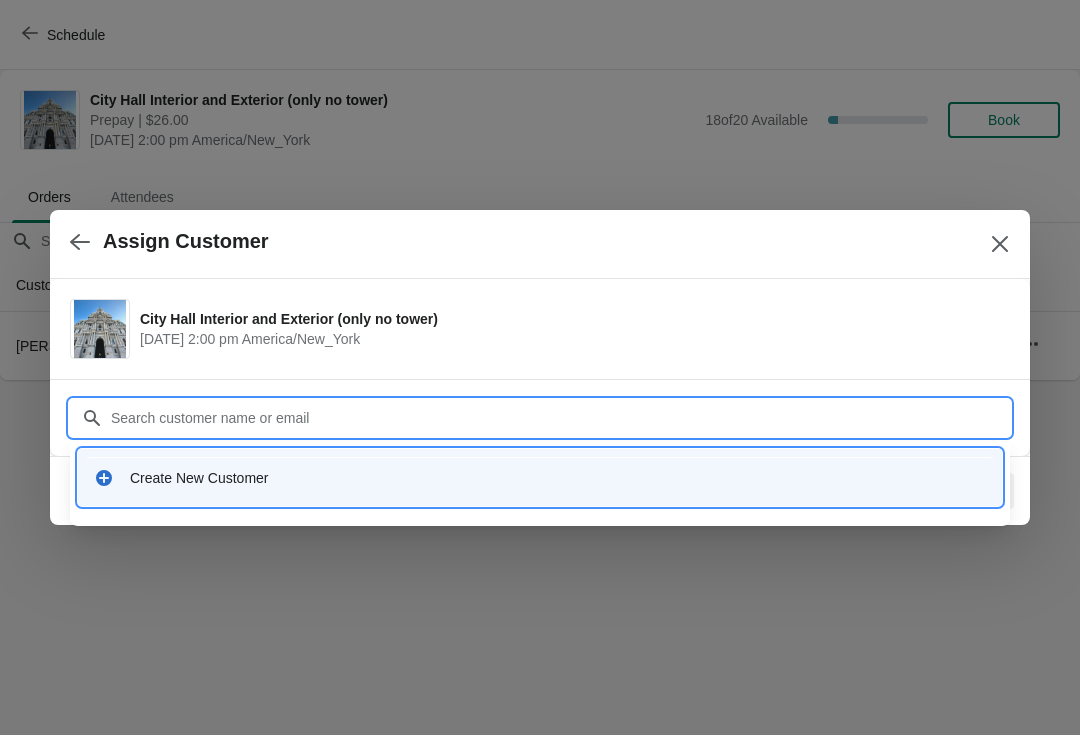 click on "Create New Customer" at bounding box center (540, 477) 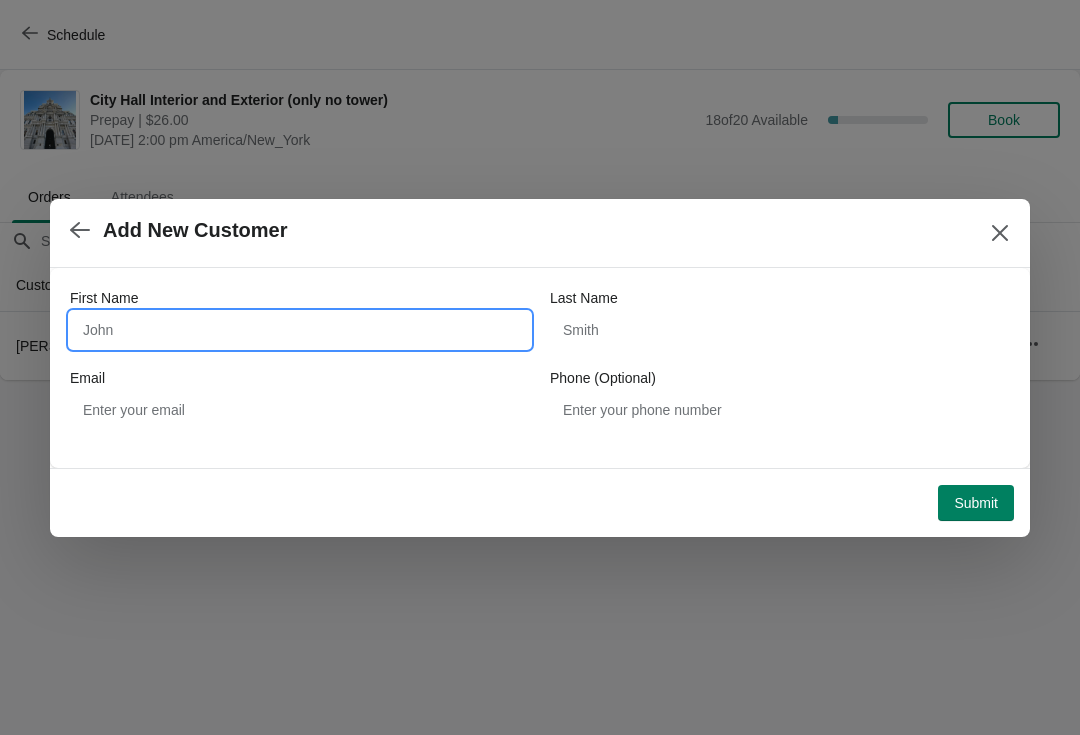 click on "First Name" at bounding box center (300, 330) 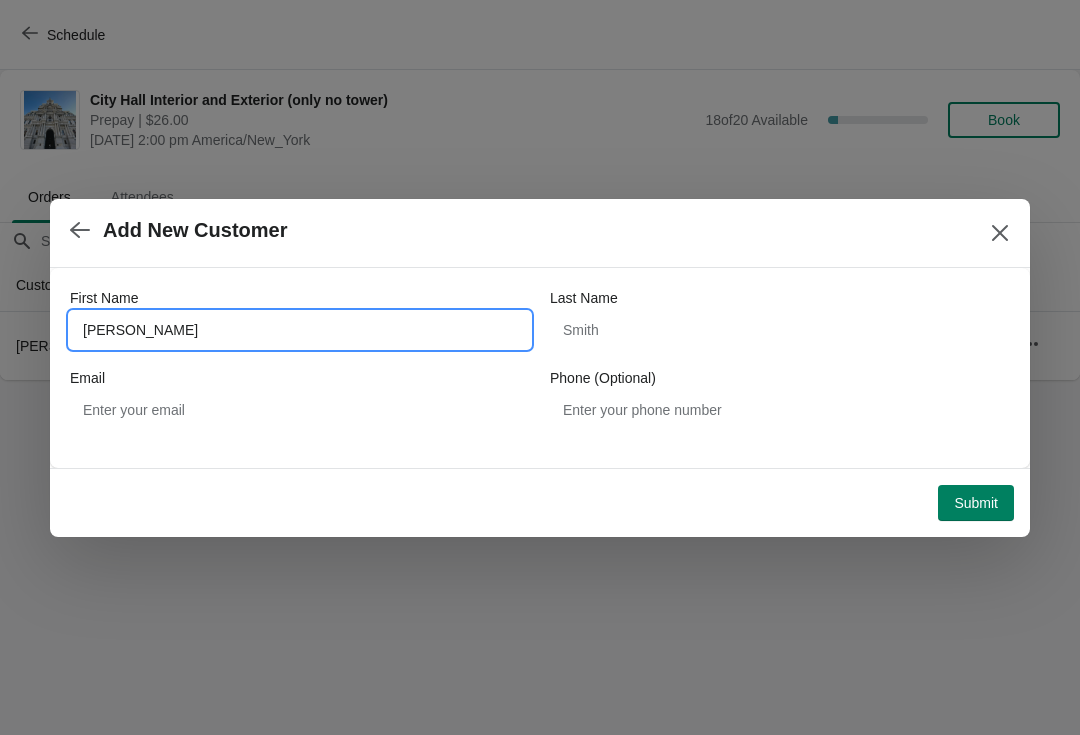 type on "Tom" 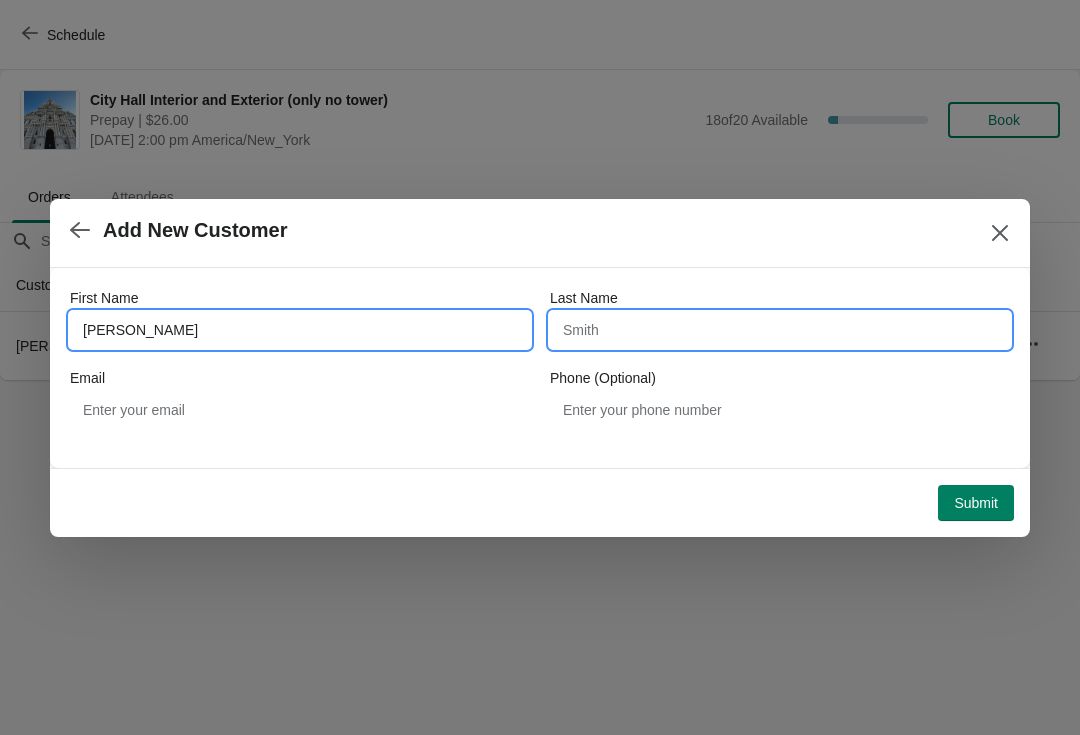 click on "Last Name" at bounding box center (780, 330) 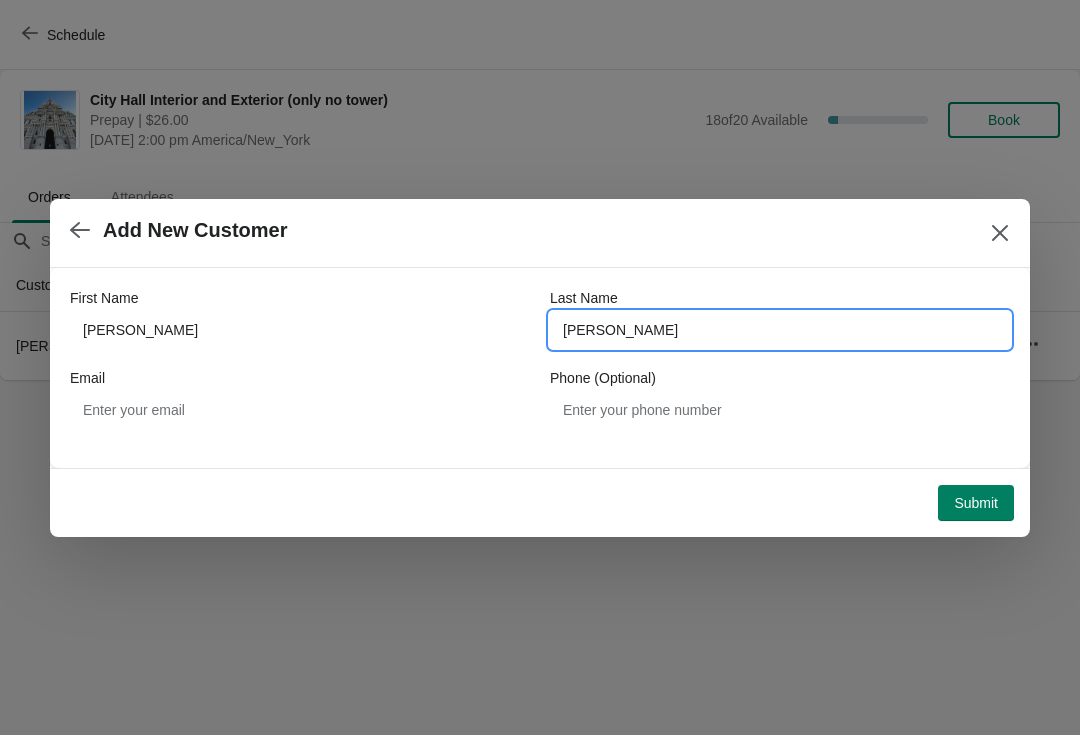type on "Defranco" 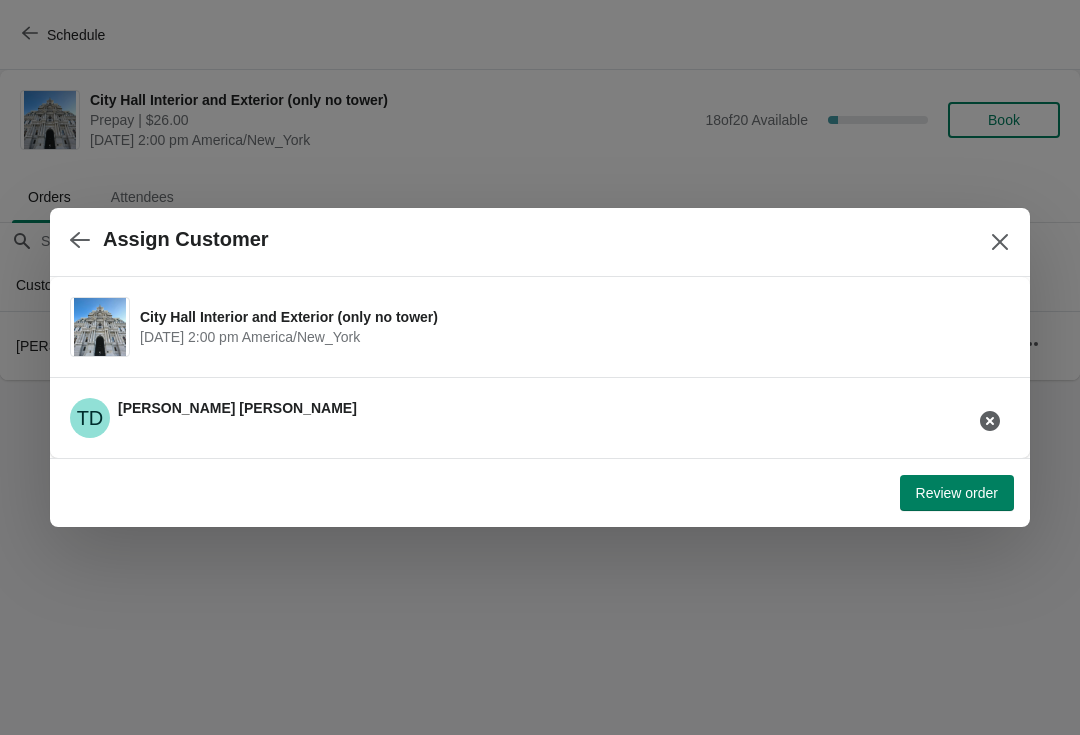 click on "Review order" at bounding box center [957, 493] 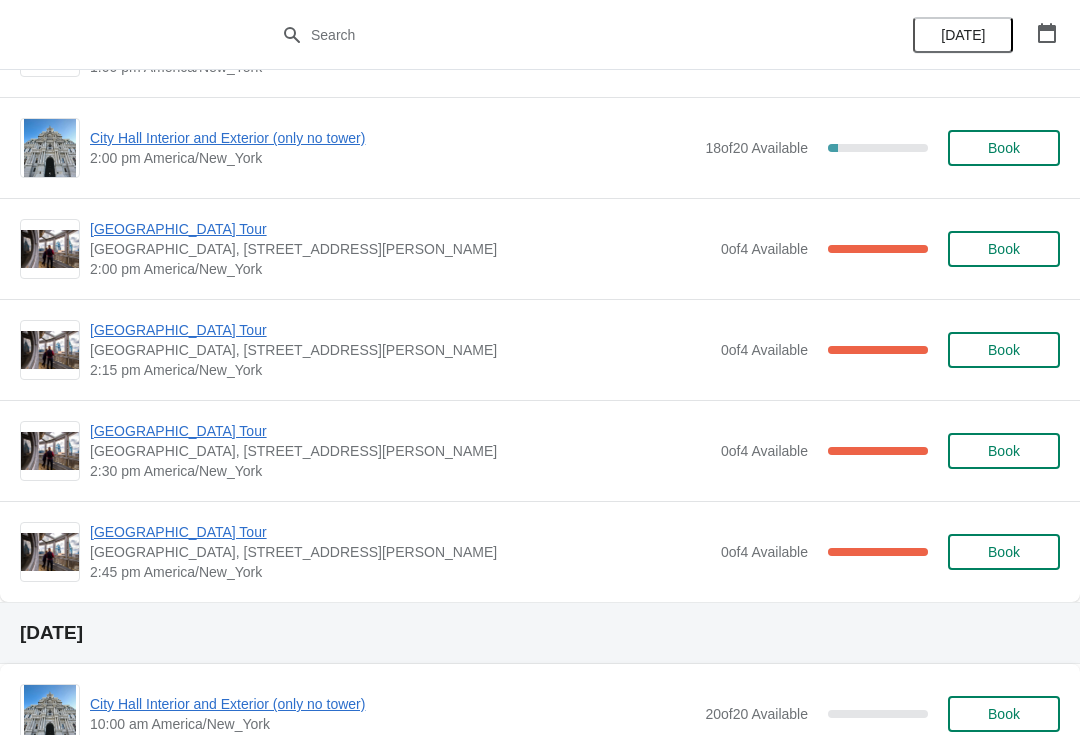 scroll, scrollTop: 1604, scrollLeft: 0, axis: vertical 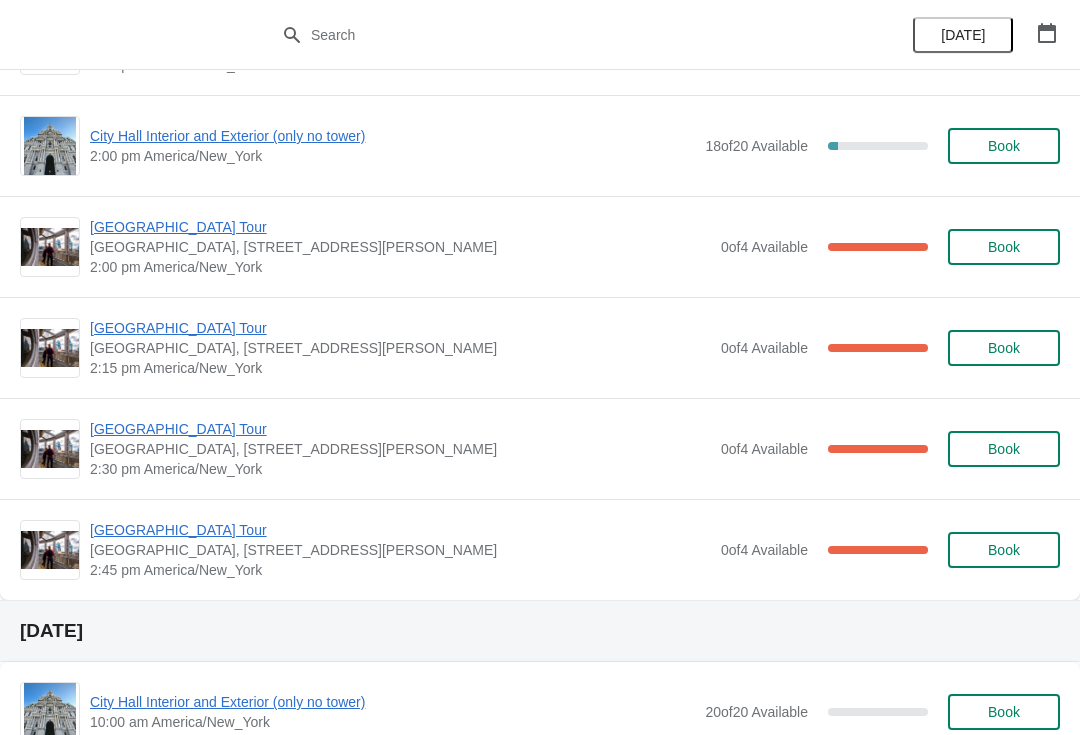 click on "[GEOGRAPHIC_DATA] Tour" at bounding box center (400, 227) 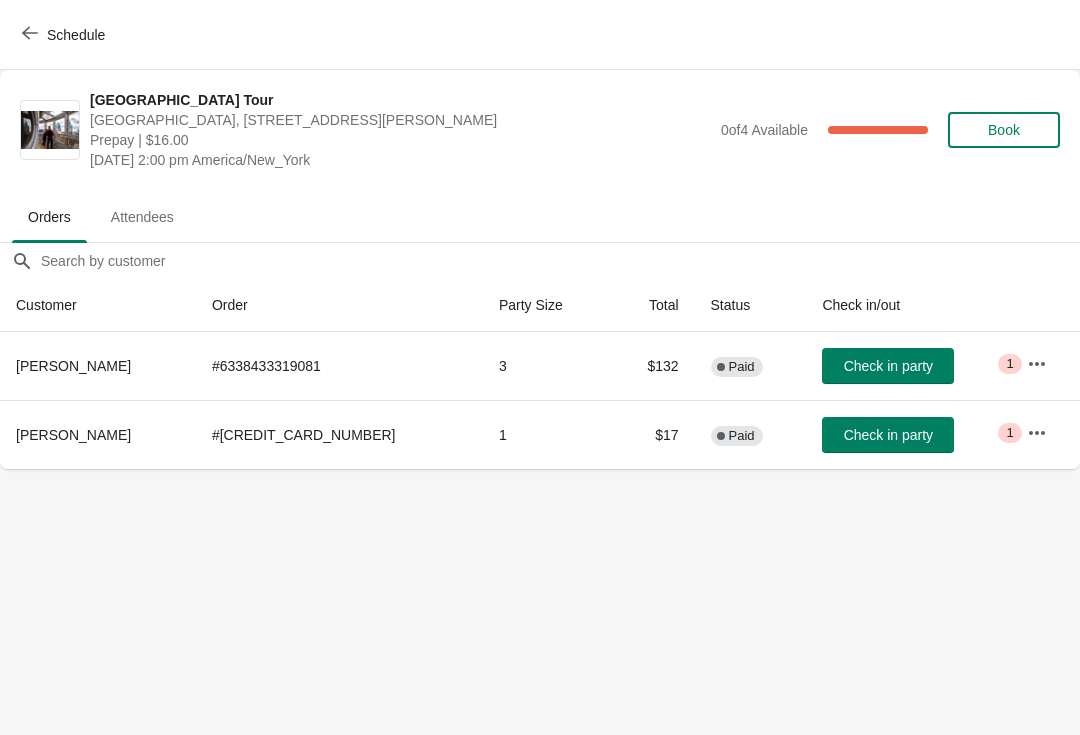 click on "Check in party" at bounding box center (888, 435) 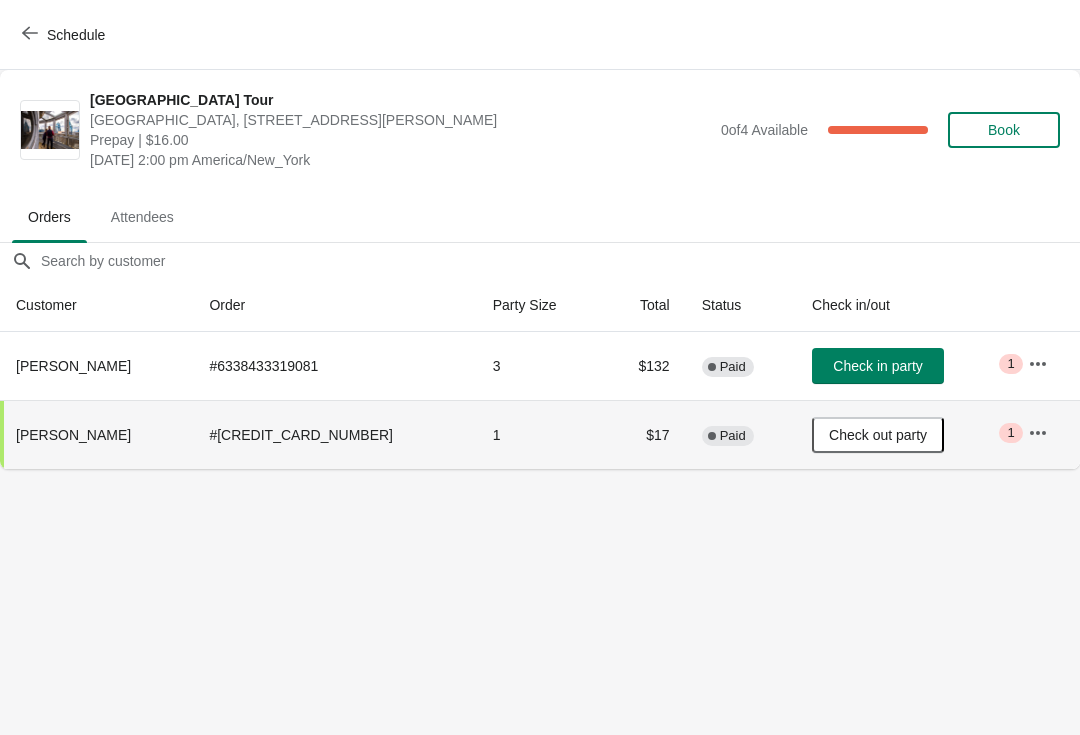 click on "Schedule" at bounding box center [65, 34] 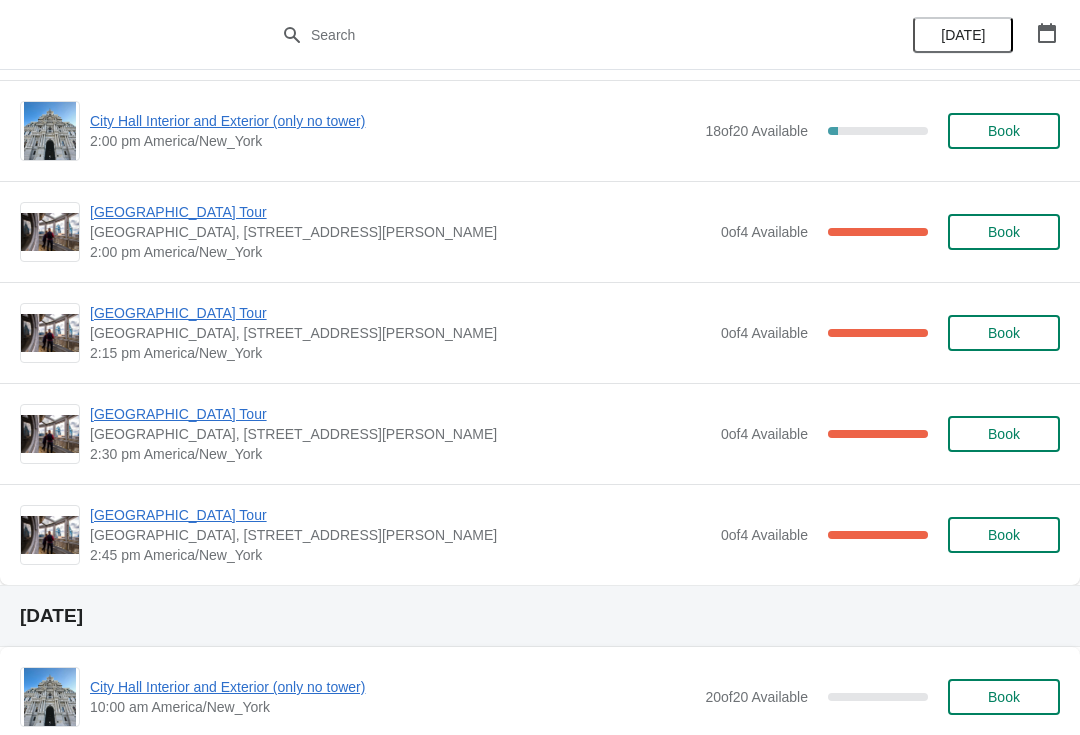 scroll, scrollTop: 1618, scrollLeft: 0, axis: vertical 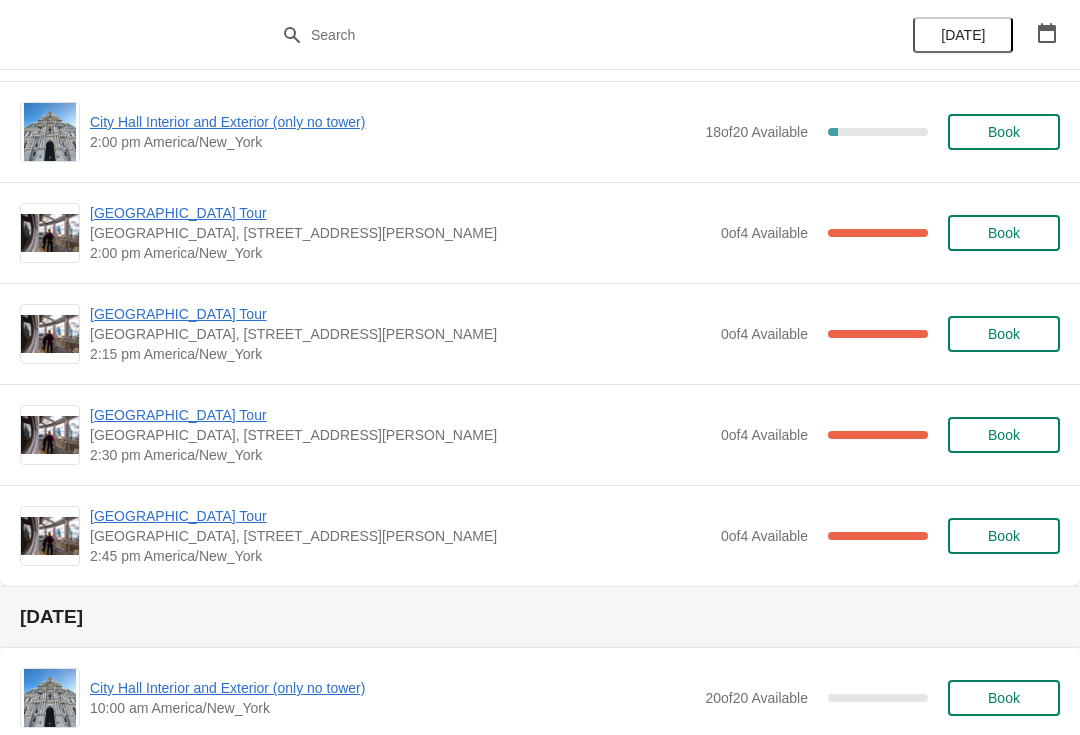 click on "[GEOGRAPHIC_DATA] Tour" at bounding box center (400, 213) 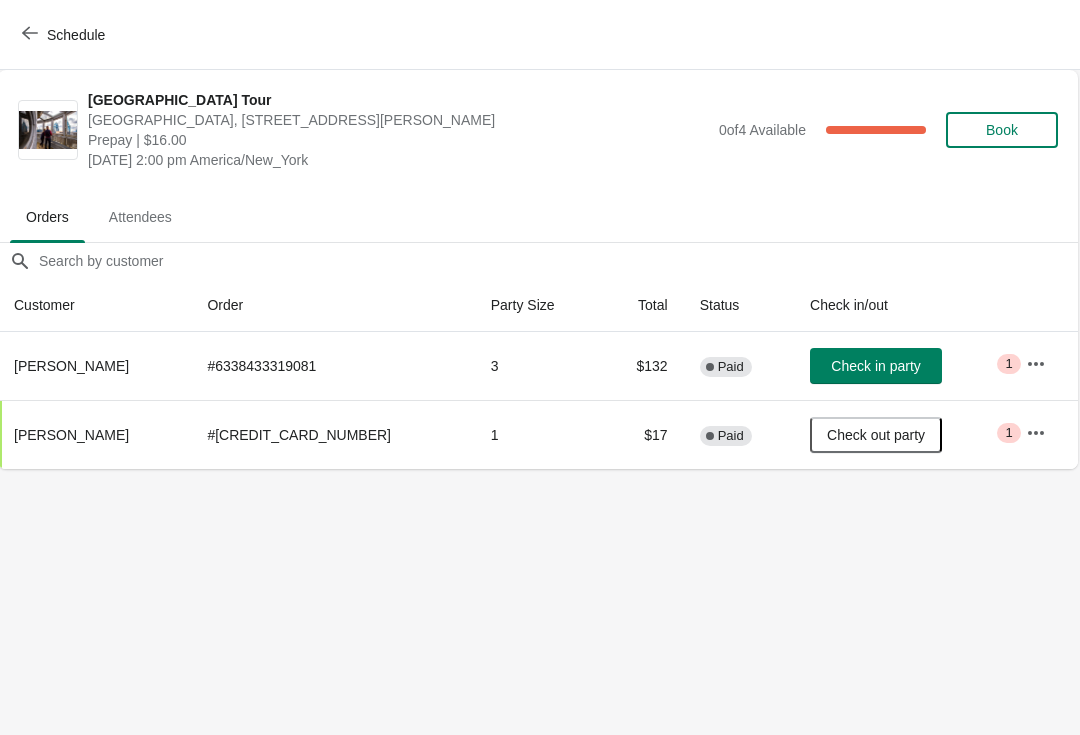 scroll, scrollTop: 0, scrollLeft: 1, axis: horizontal 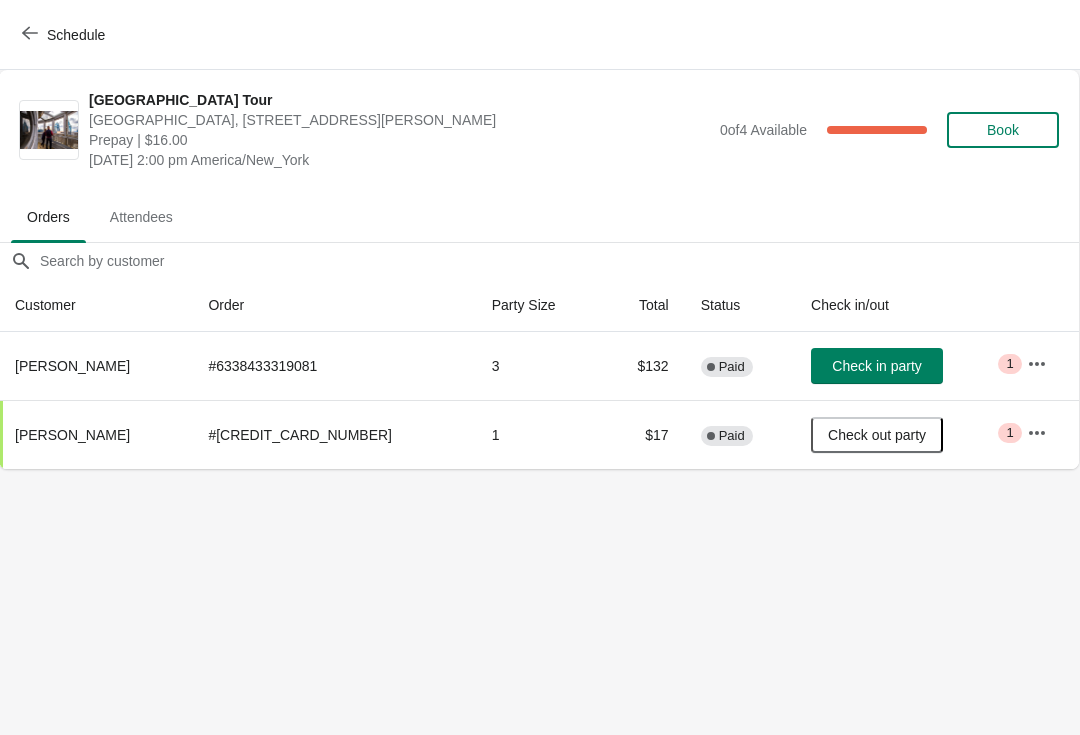 click 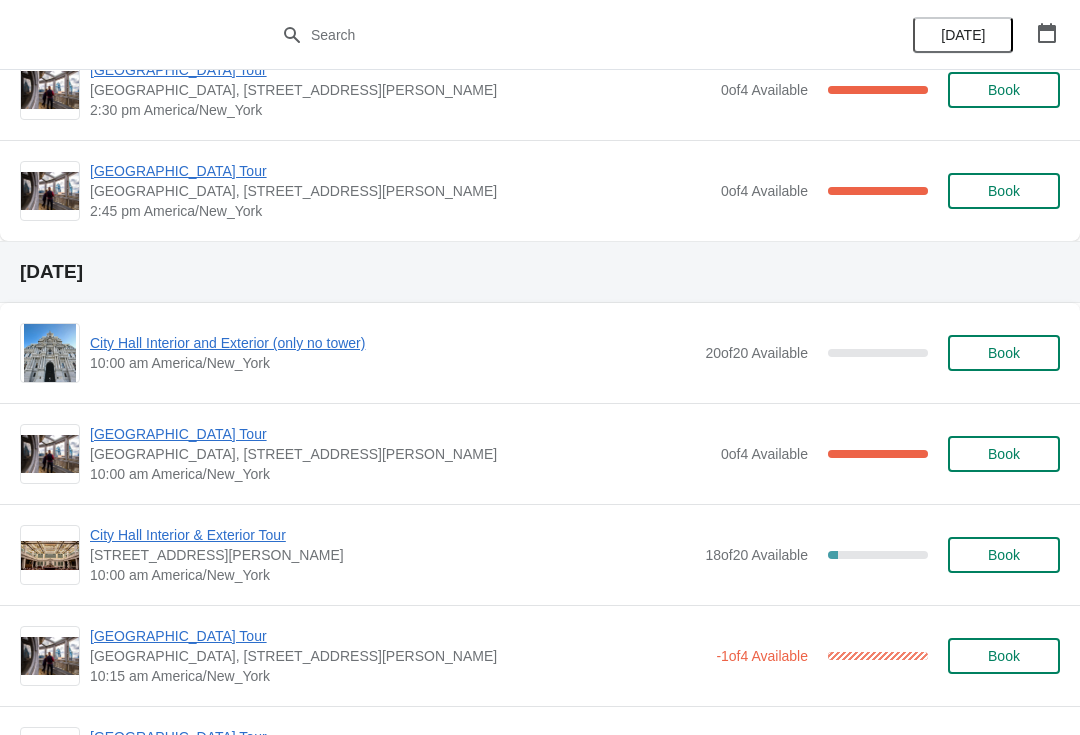 scroll, scrollTop: 1970, scrollLeft: 0, axis: vertical 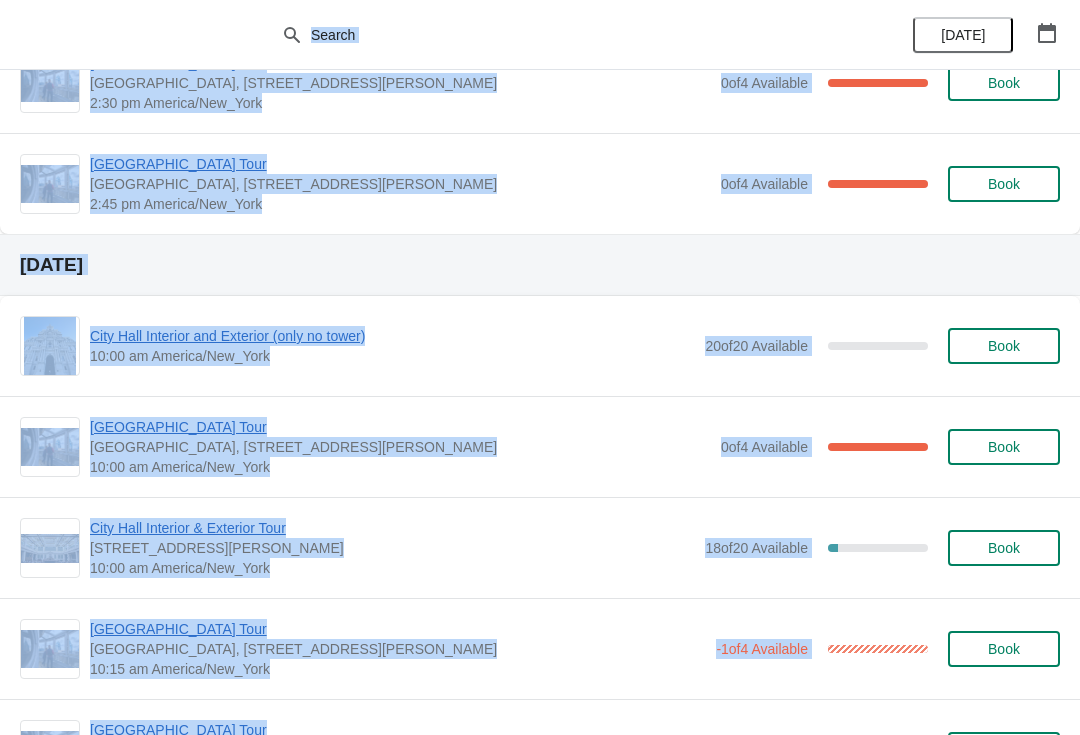 click on "0  of  4   Available" at bounding box center (764, 447) 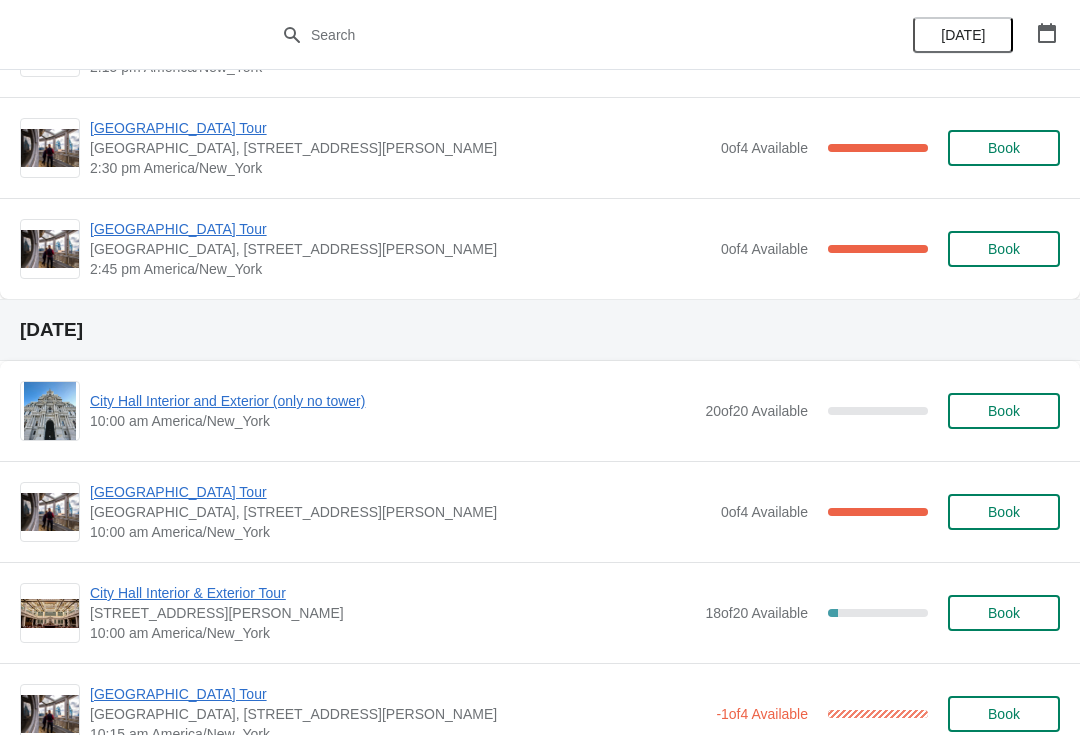 scroll, scrollTop: 1902, scrollLeft: 0, axis: vertical 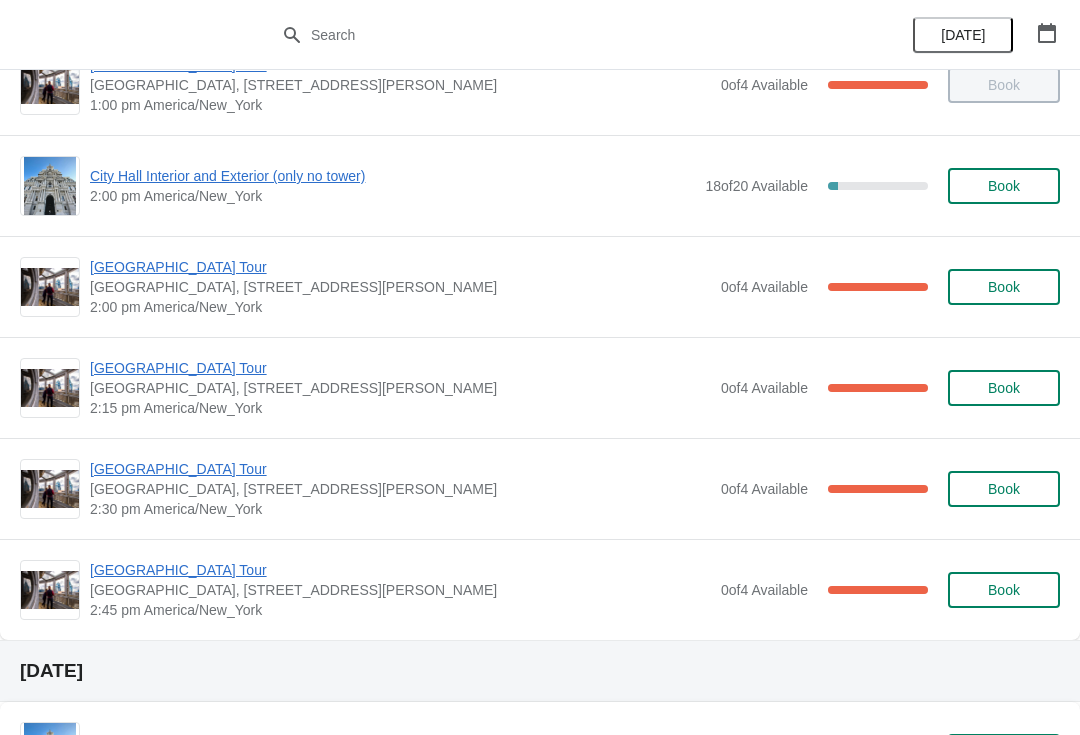 click on "[GEOGRAPHIC_DATA] Tour" at bounding box center [400, 368] 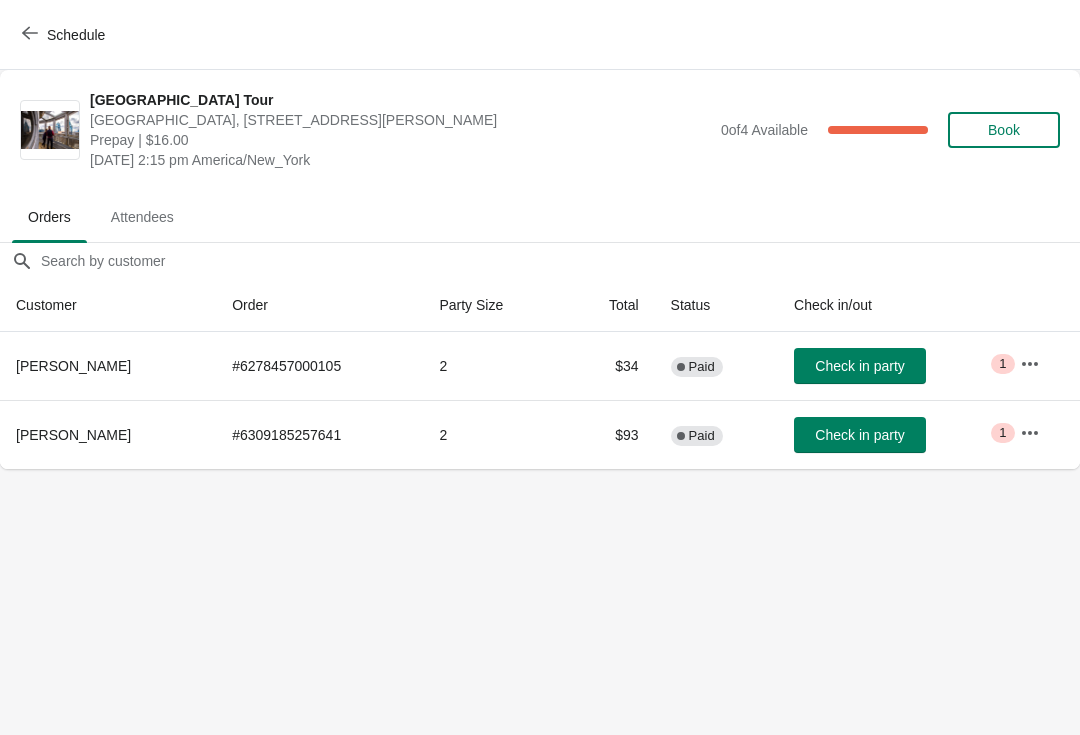 click on "Schedule" at bounding box center (76, 35) 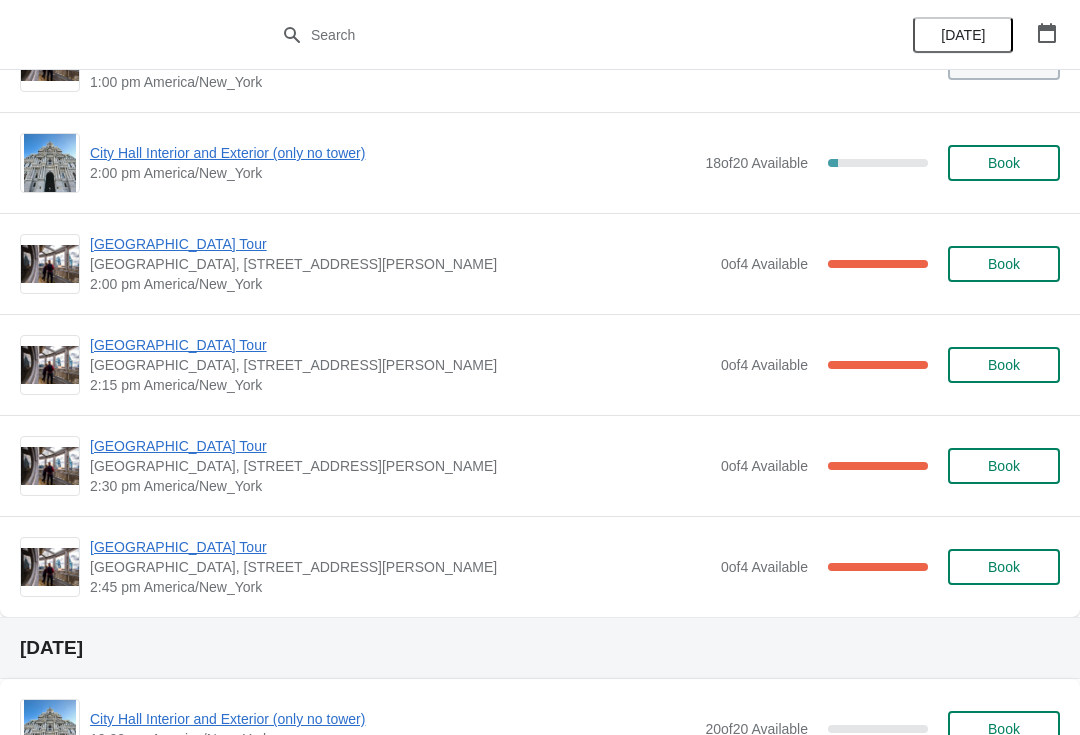 scroll, scrollTop: 1590, scrollLeft: 0, axis: vertical 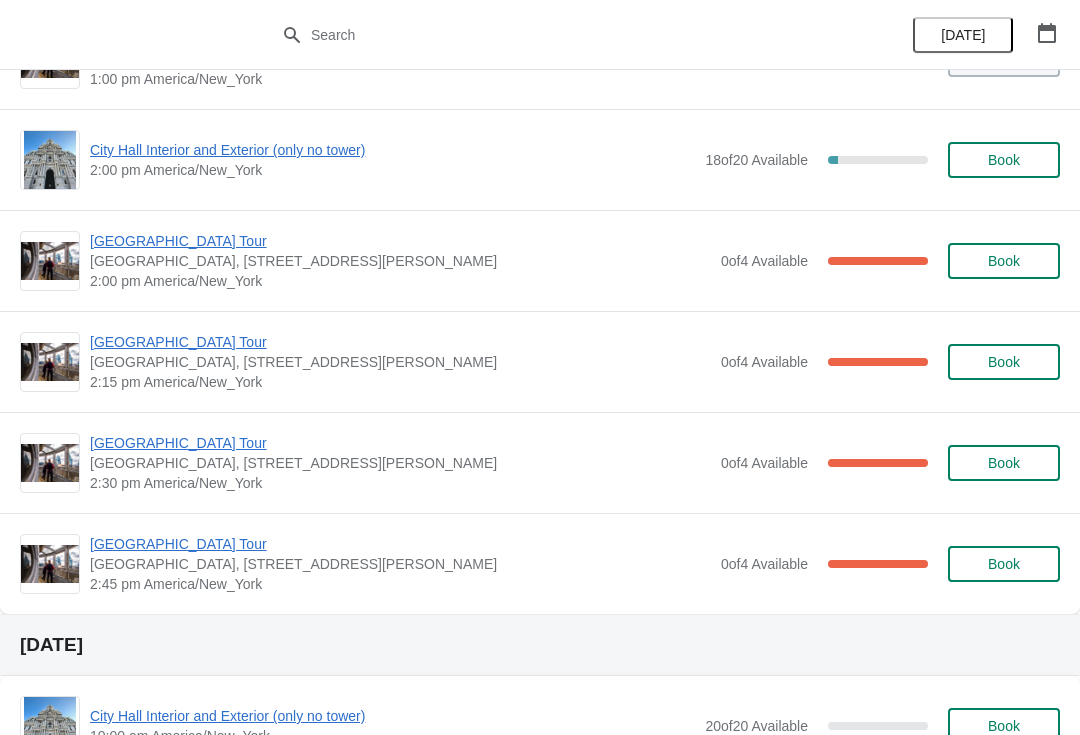 click on "[GEOGRAPHIC_DATA] Tour" at bounding box center [400, 443] 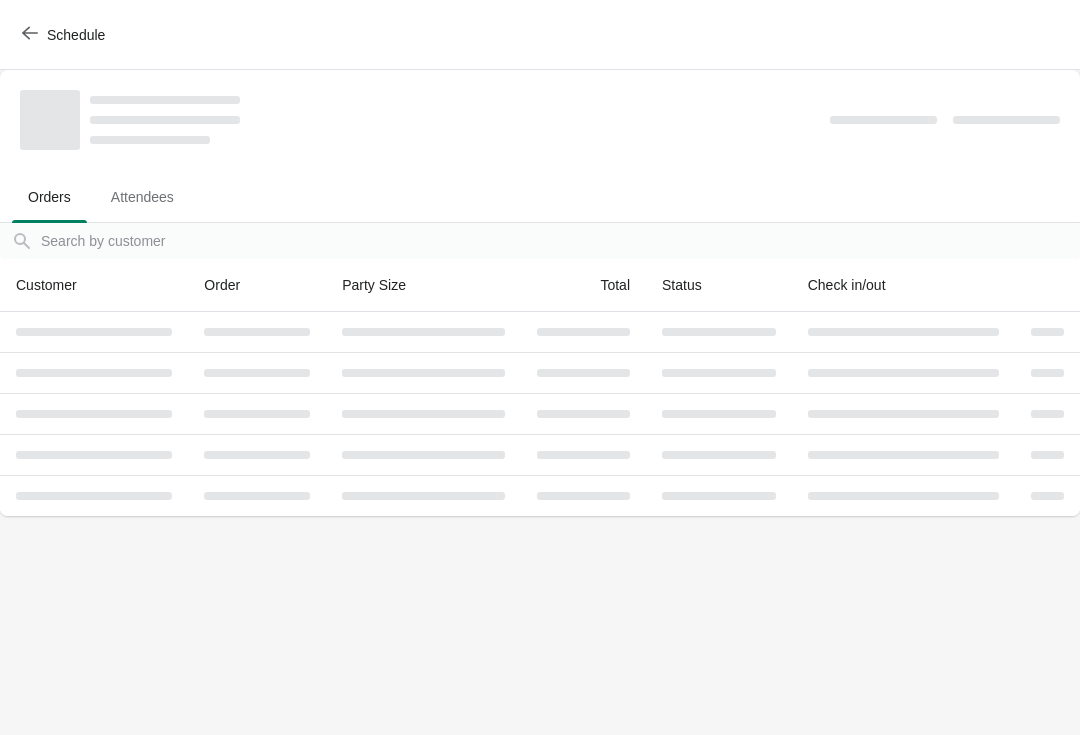 scroll, scrollTop: 0, scrollLeft: 0, axis: both 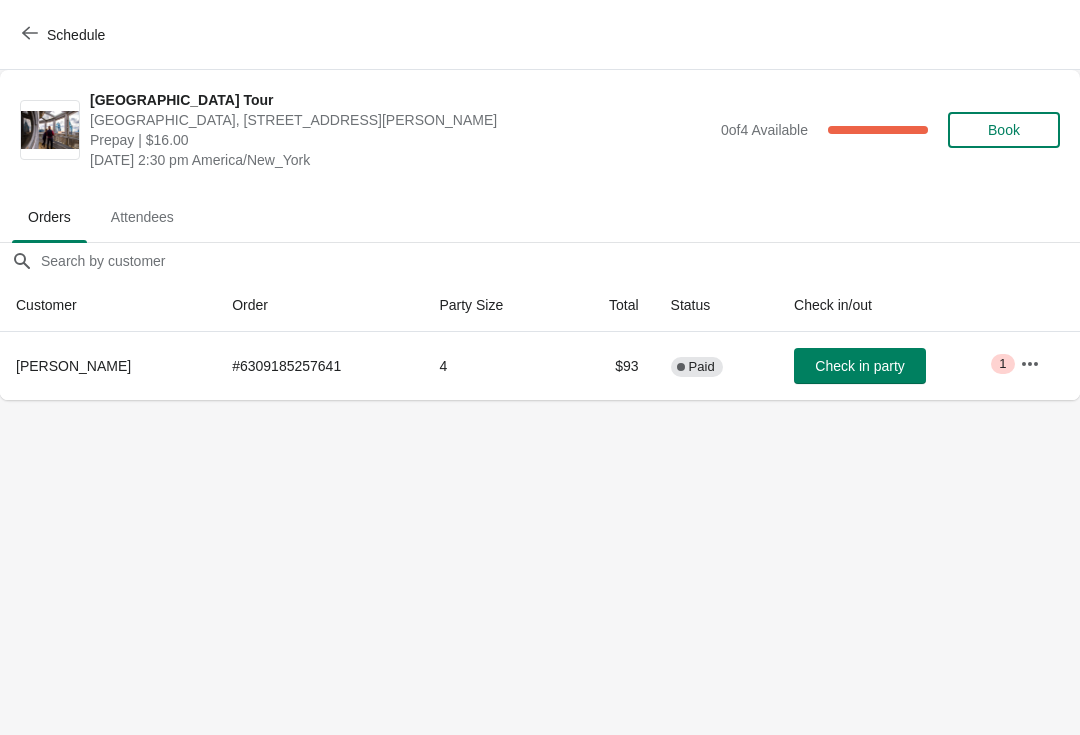 click on "Schedule" at bounding box center [65, 35] 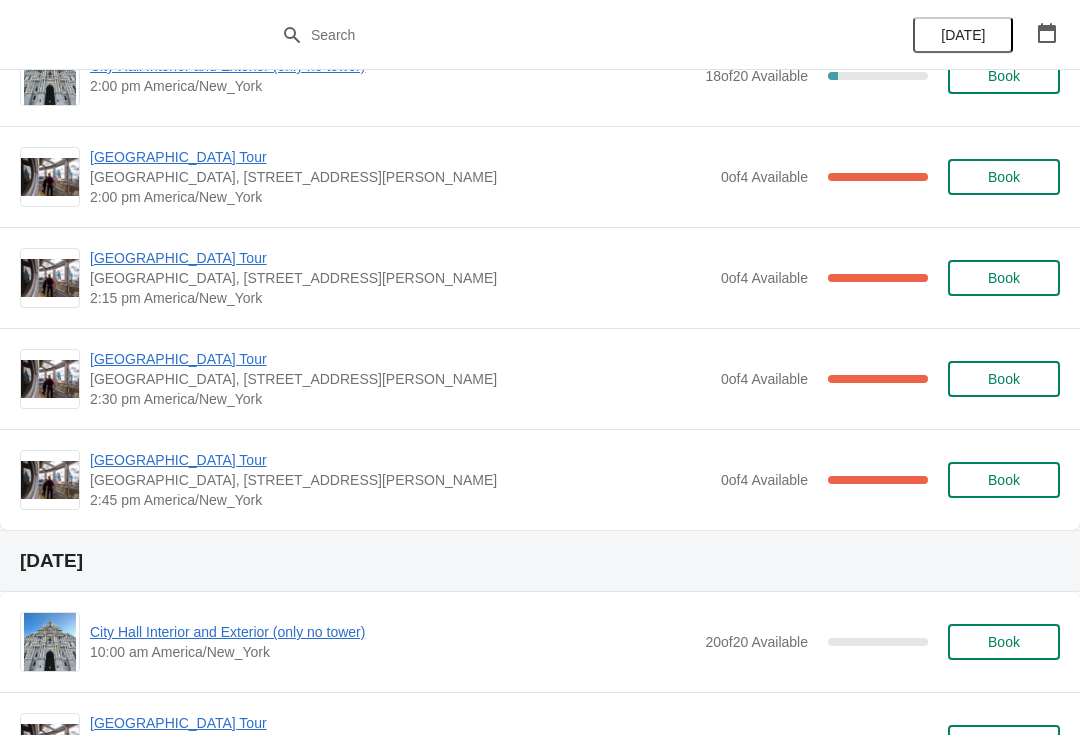 scroll, scrollTop: 1677, scrollLeft: 0, axis: vertical 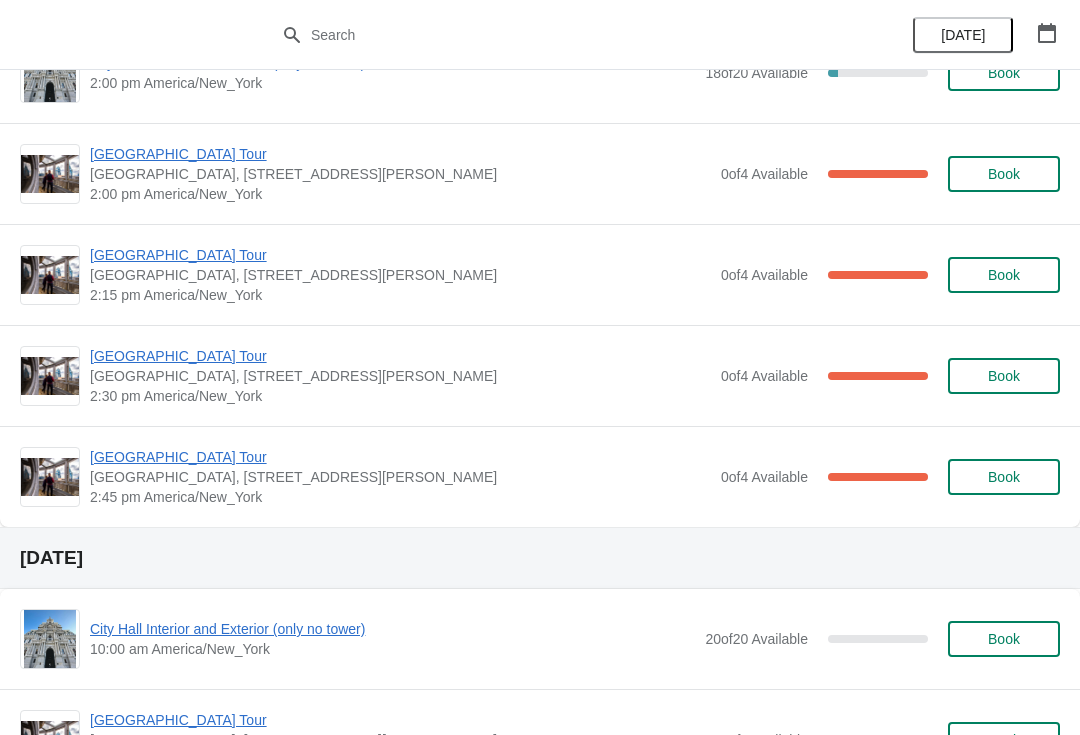click on "[GEOGRAPHIC_DATA] Tour" at bounding box center (400, 457) 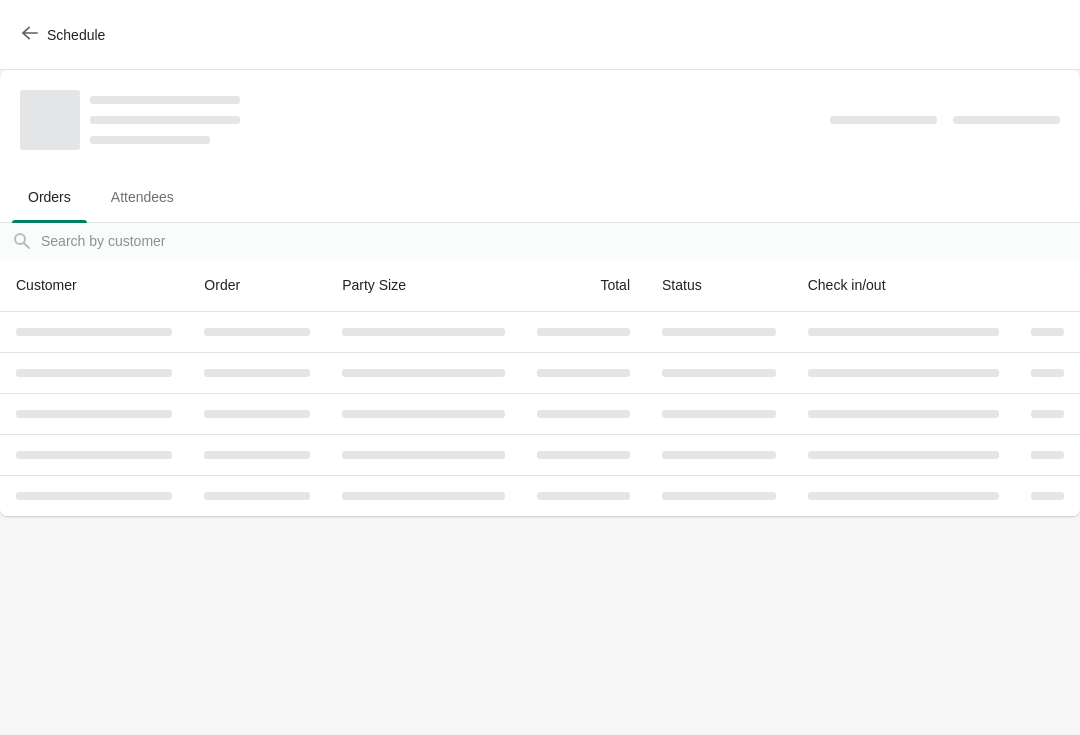 scroll, scrollTop: 0, scrollLeft: 0, axis: both 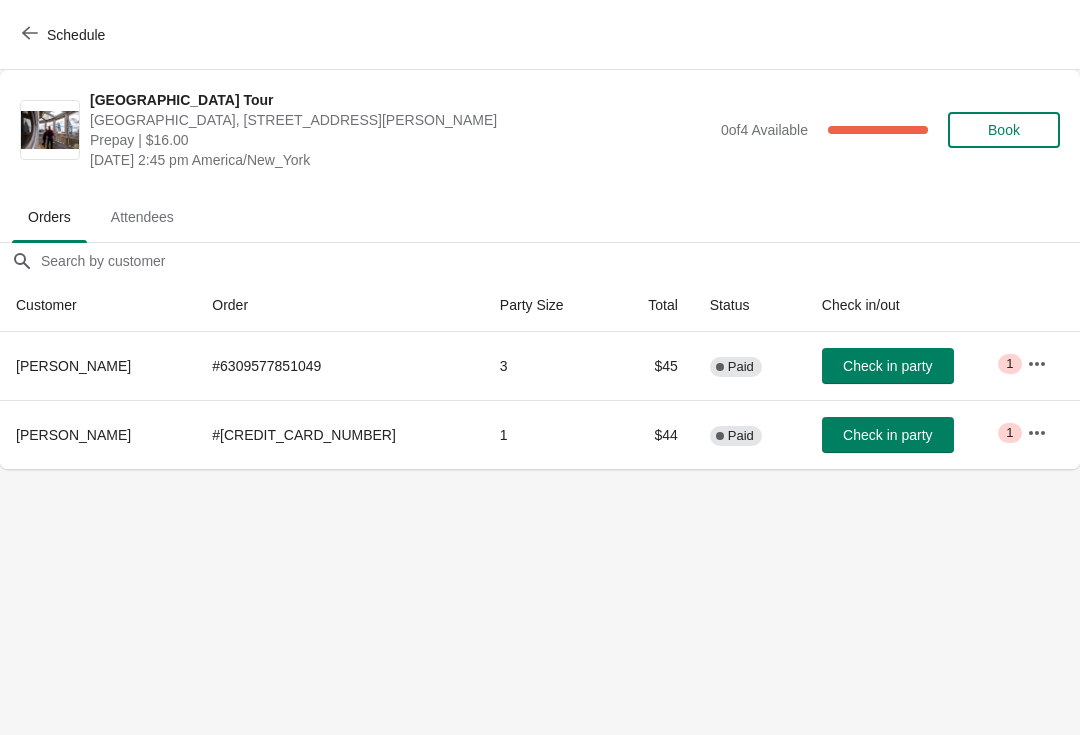 click on "Schedule" at bounding box center [65, 35] 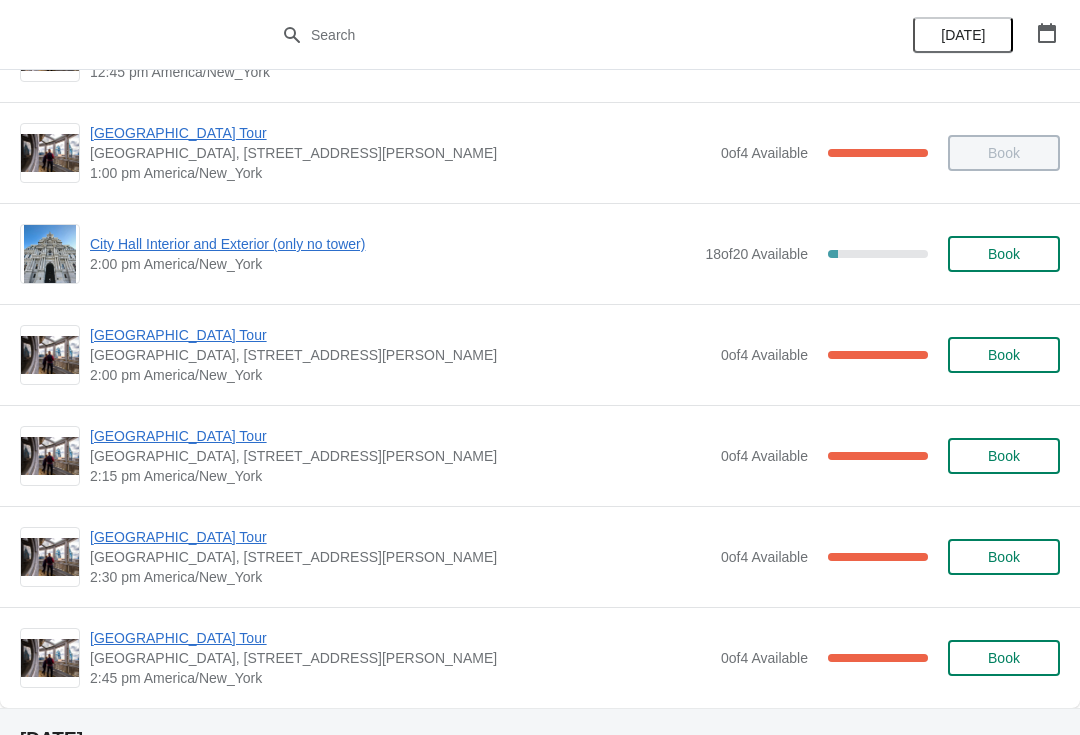 scroll, scrollTop: 1495, scrollLeft: 0, axis: vertical 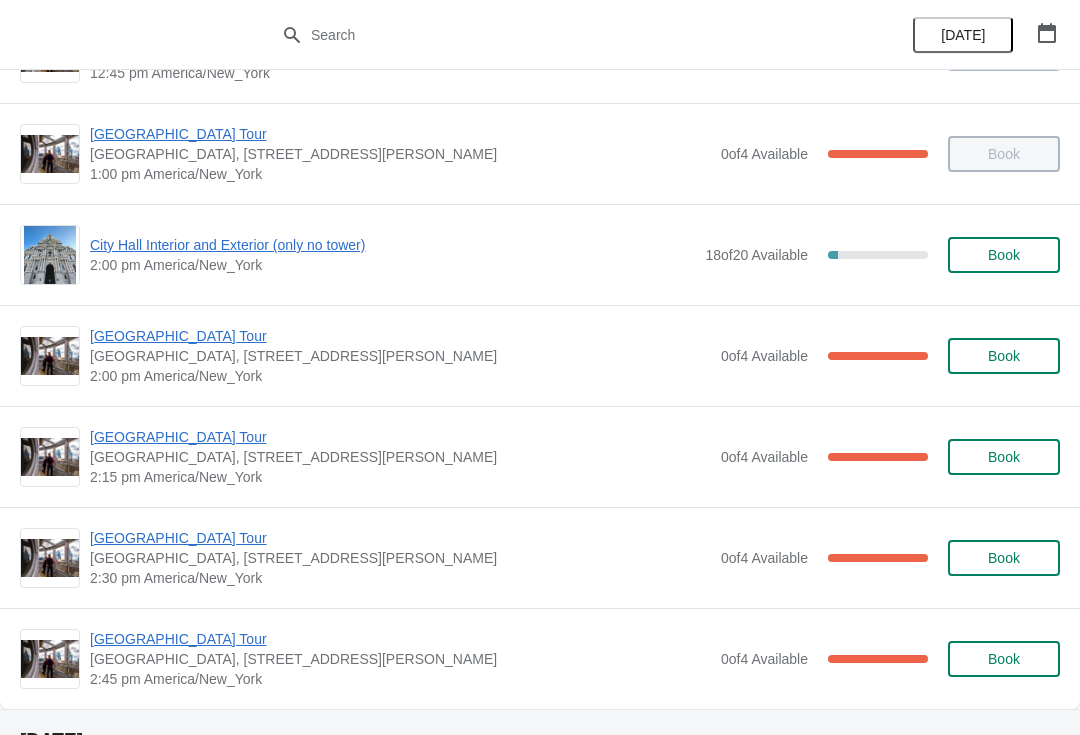 click on "[GEOGRAPHIC_DATA] Tour" at bounding box center [400, 336] 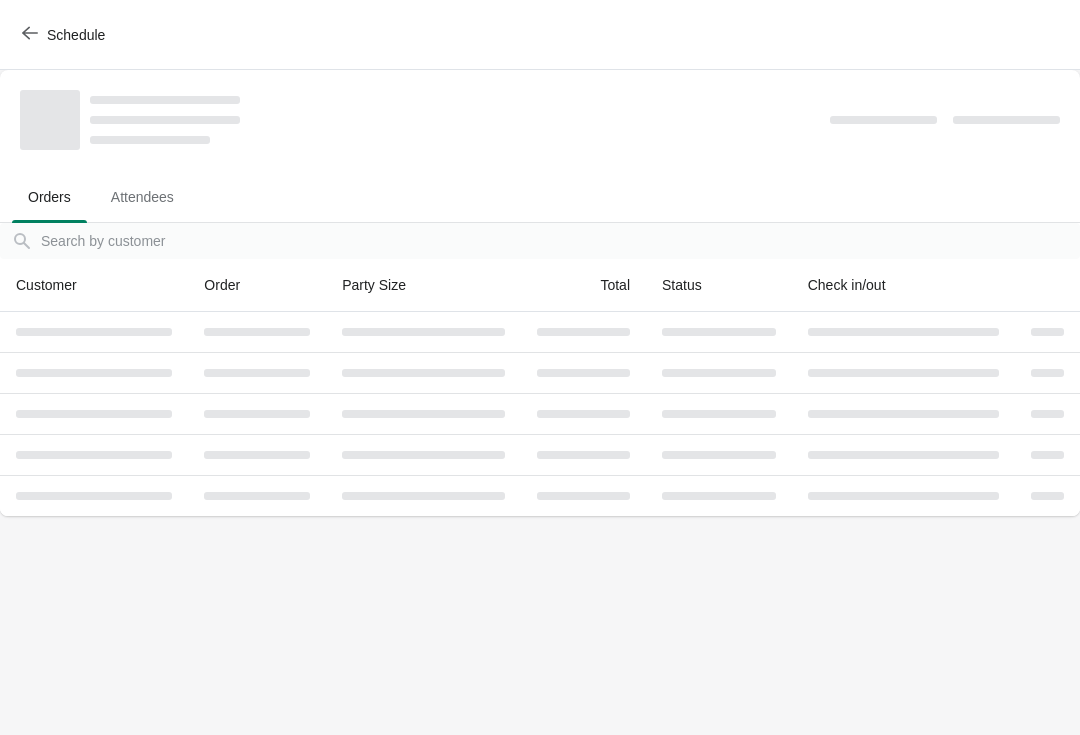 scroll, scrollTop: 0, scrollLeft: 0, axis: both 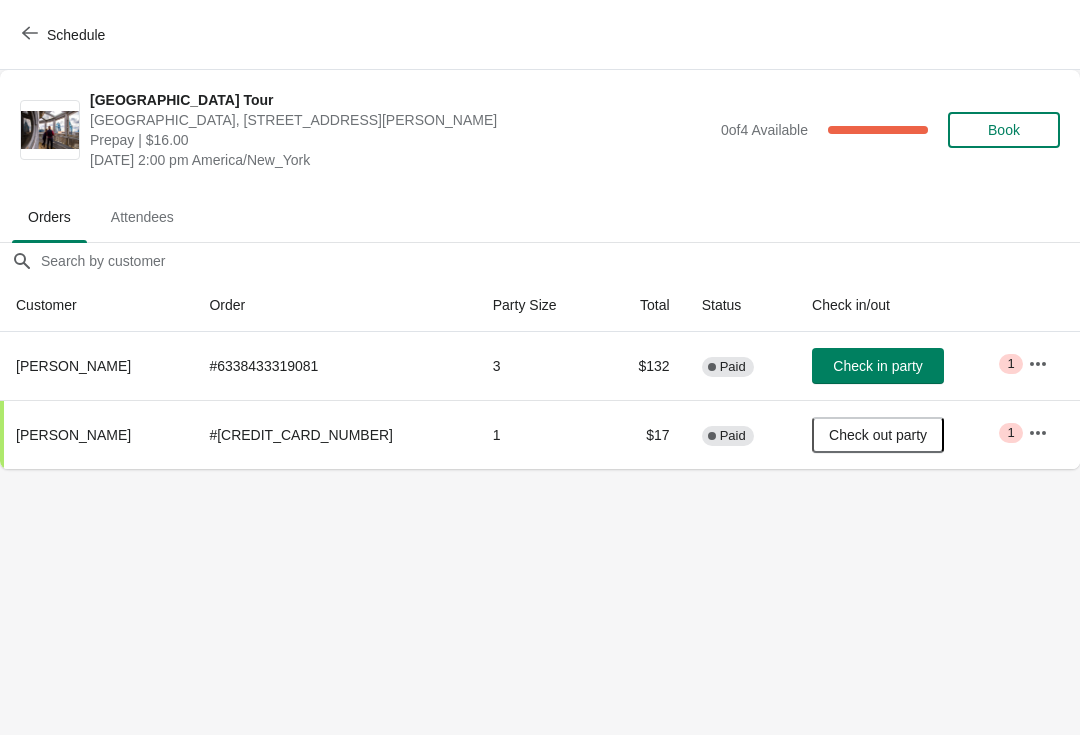 click on "Schedule" at bounding box center (76, 35) 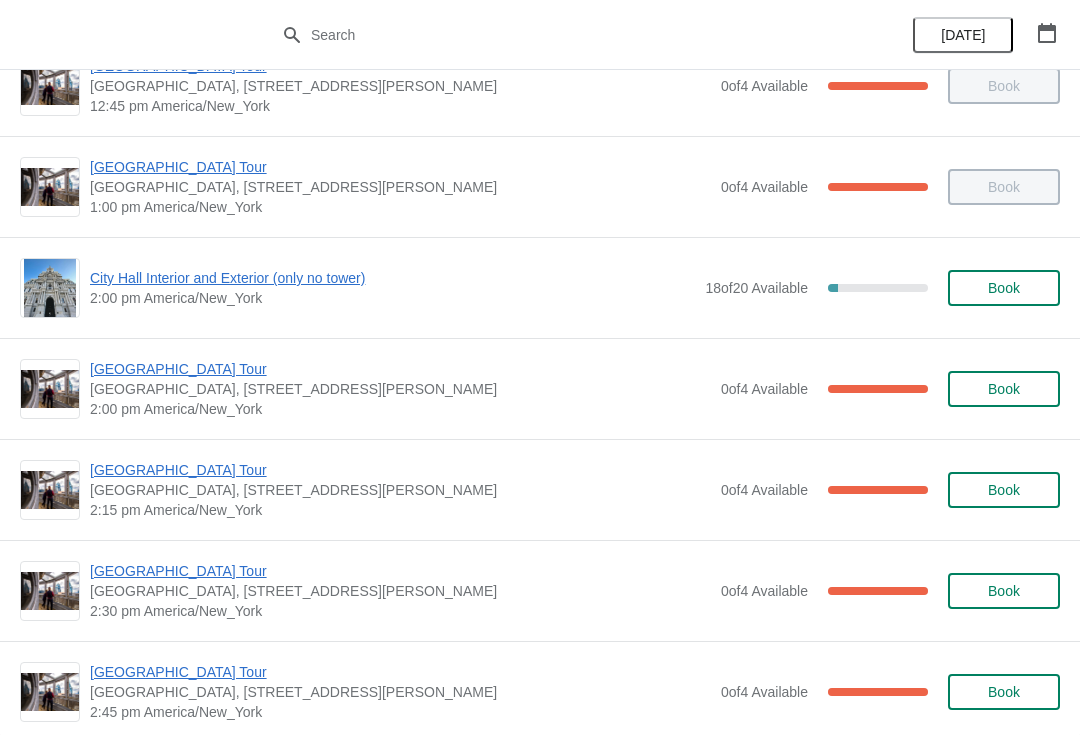 scroll, scrollTop: 1463, scrollLeft: 0, axis: vertical 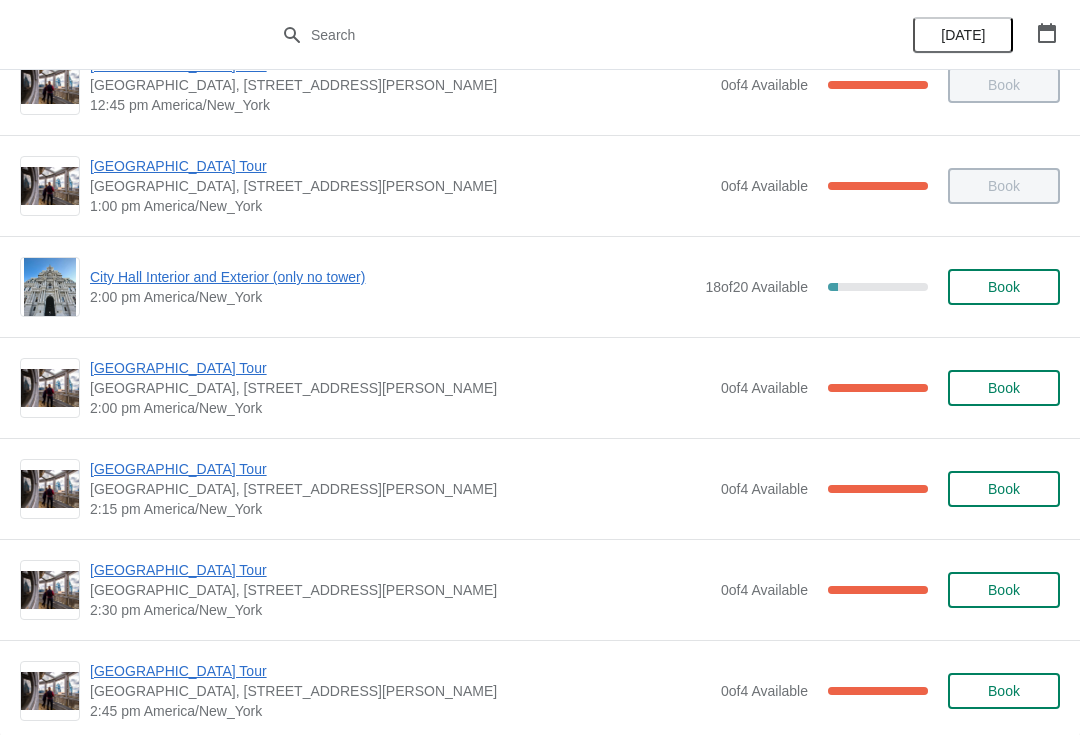 click on "[GEOGRAPHIC_DATA] Tour" at bounding box center (400, 368) 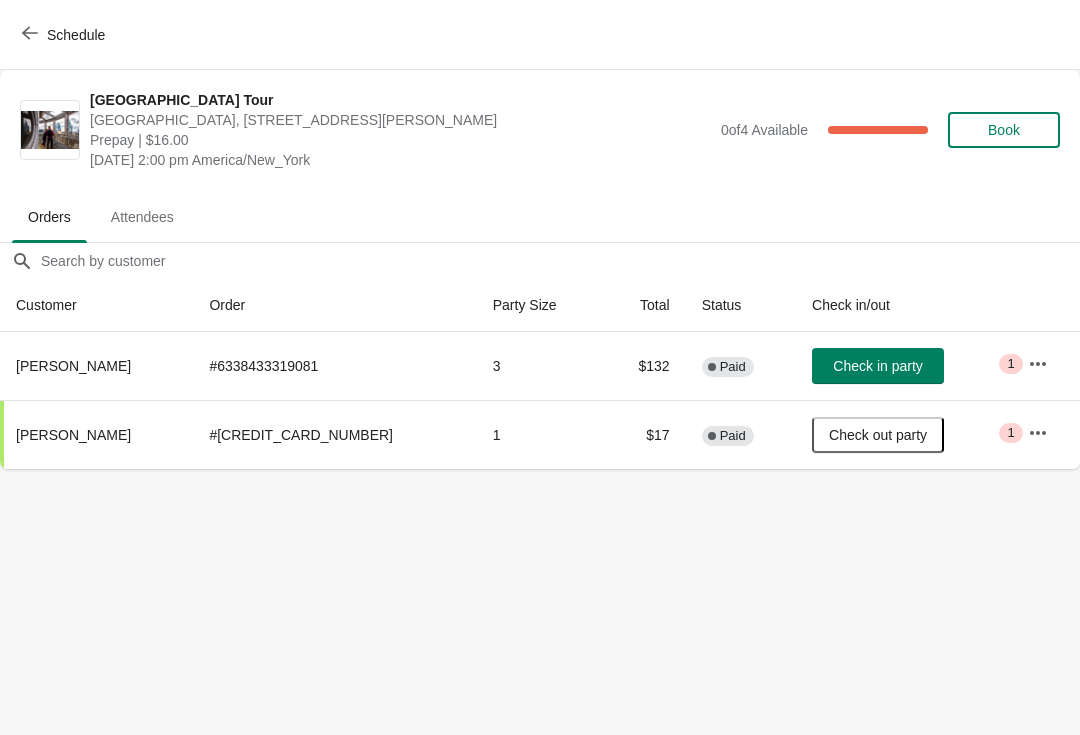 scroll, scrollTop: 0, scrollLeft: 0, axis: both 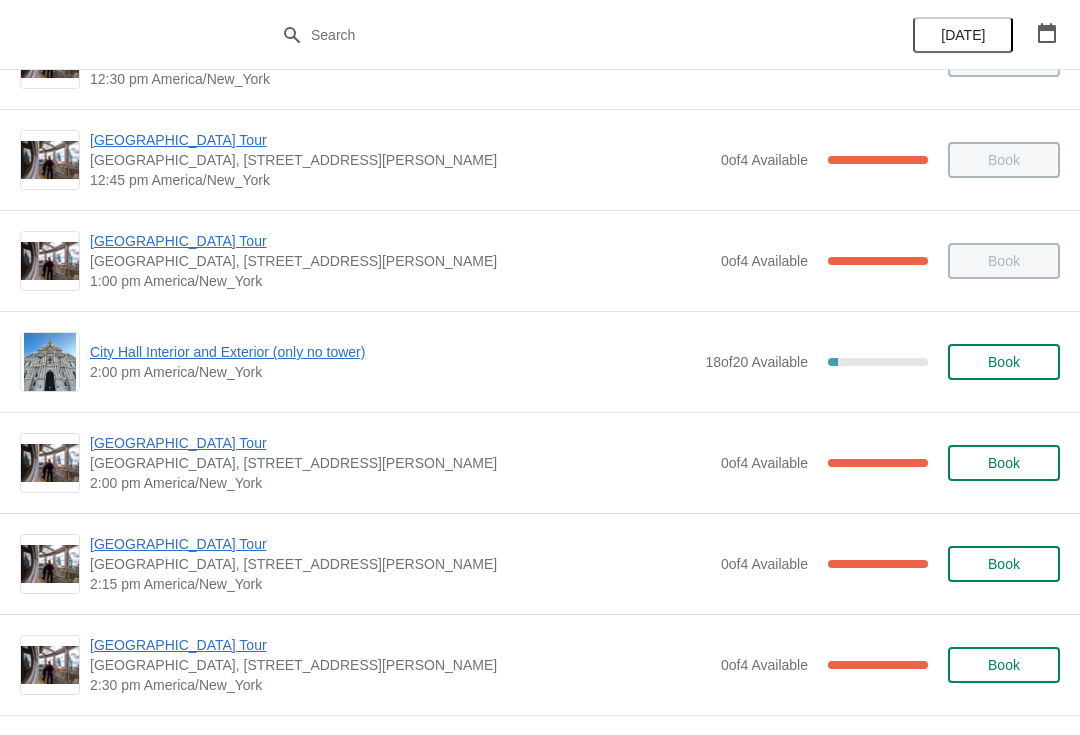 click on "[GEOGRAPHIC_DATA] Tour" at bounding box center [400, 544] 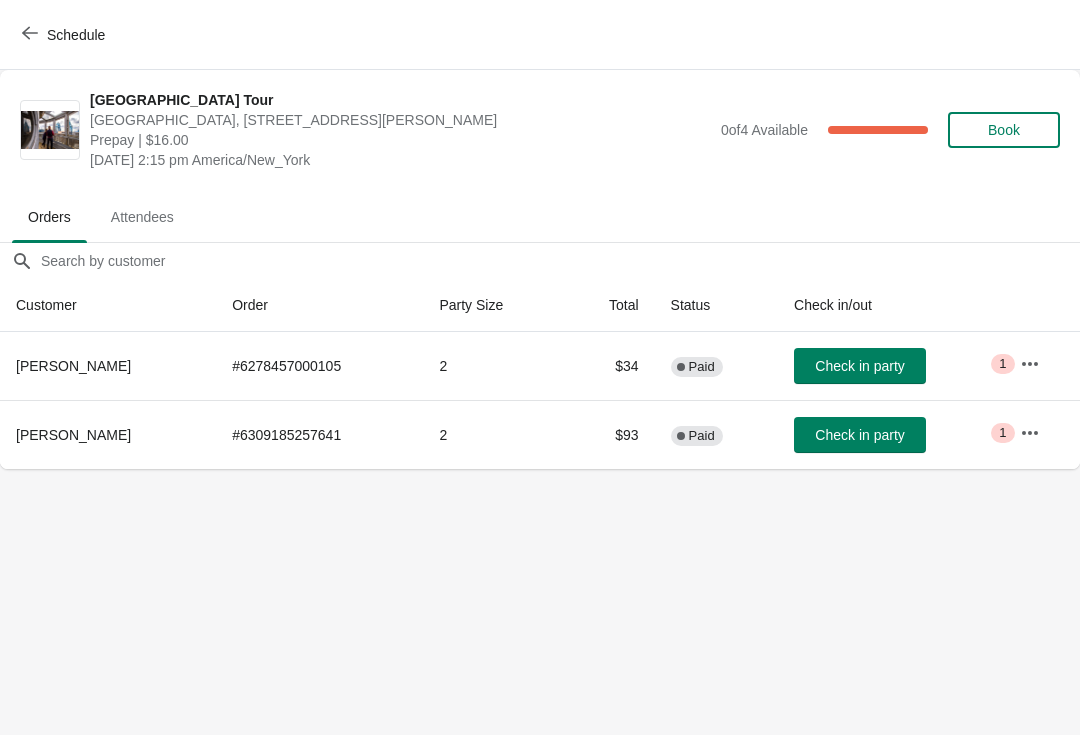click on "Schedule" at bounding box center (65, 35) 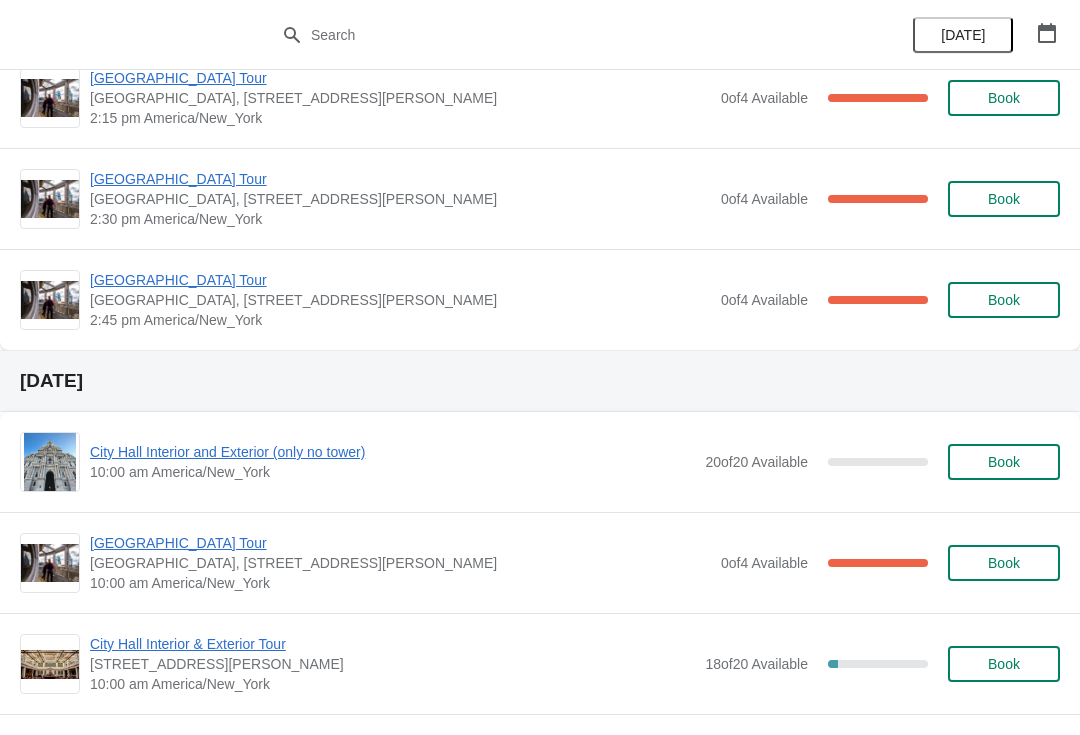 scroll, scrollTop: 1735, scrollLeft: 0, axis: vertical 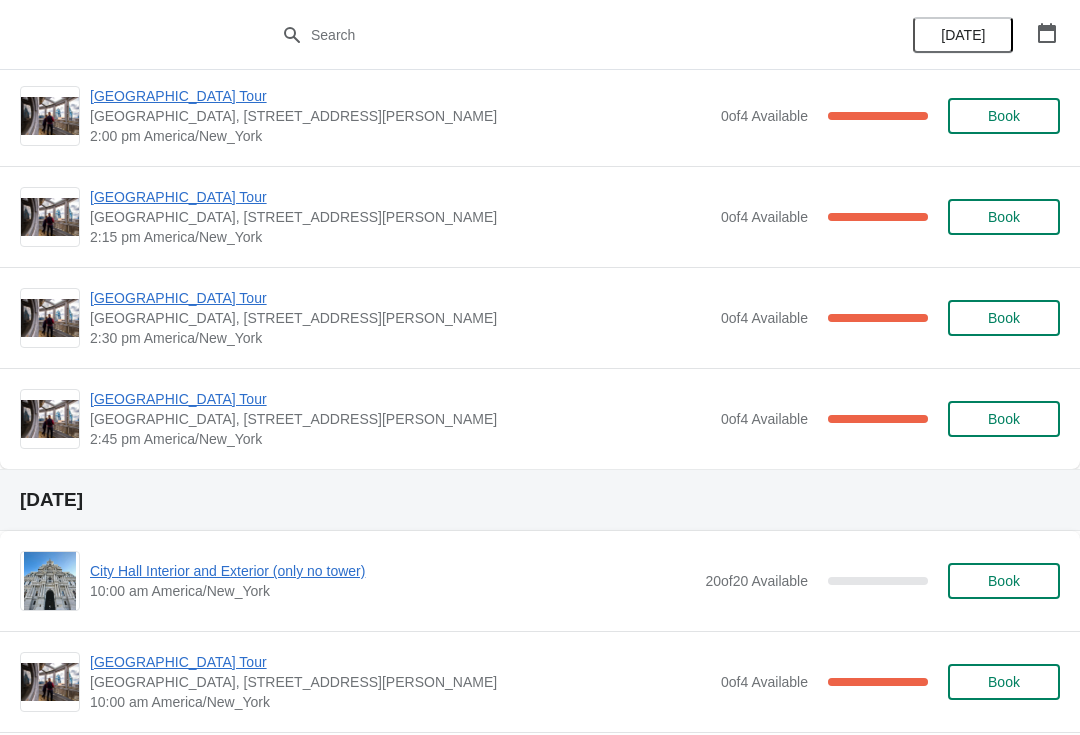click on "[GEOGRAPHIC_DATA] Tour" at bounding box center [400, 197] 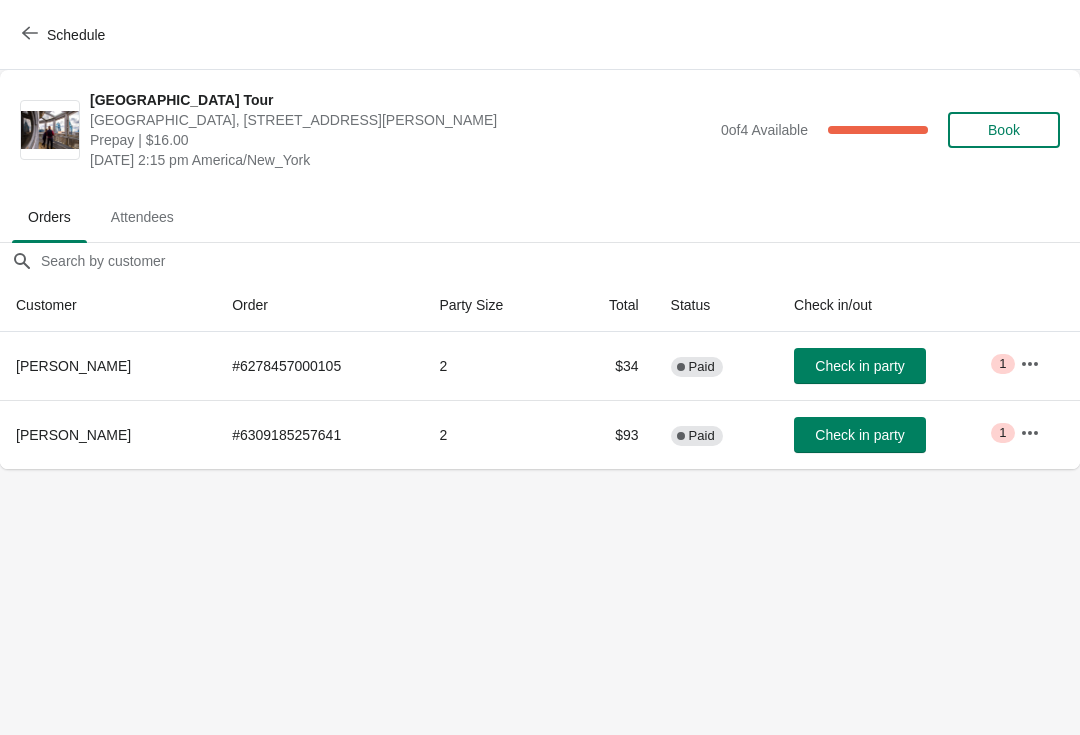 scroll, scrollTop: 0, scrollLeft: 0, axis: both 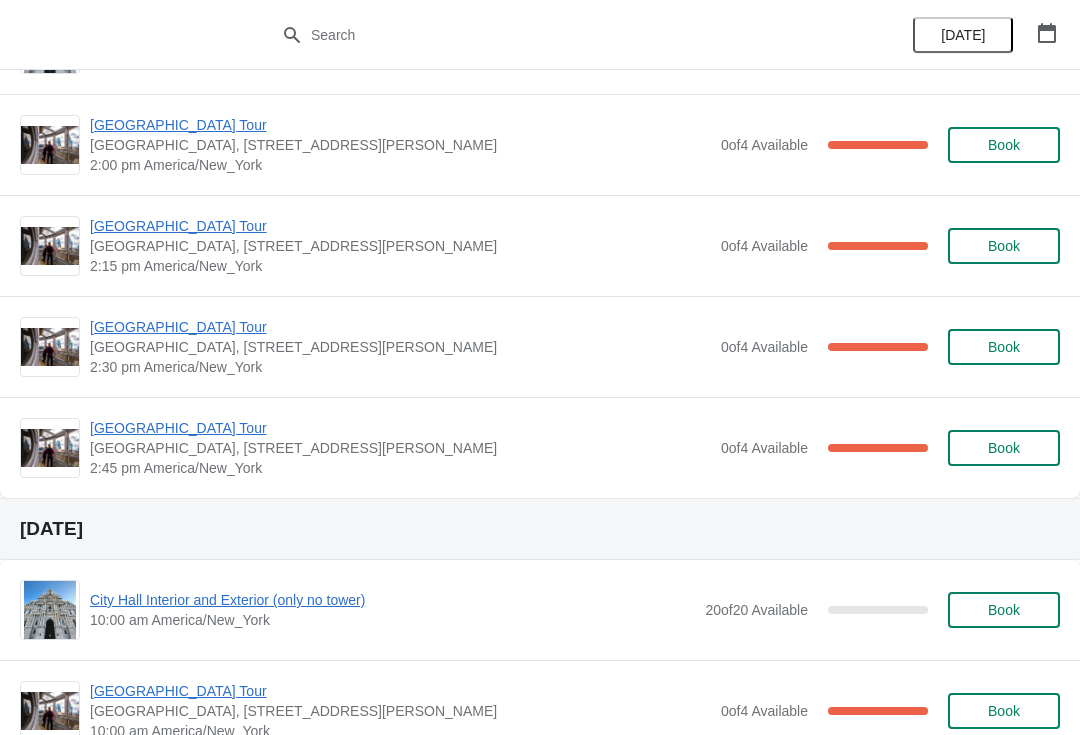 click on "[GEOGRAPHIC_DATA] Tour" at bounding box center [400, 327] 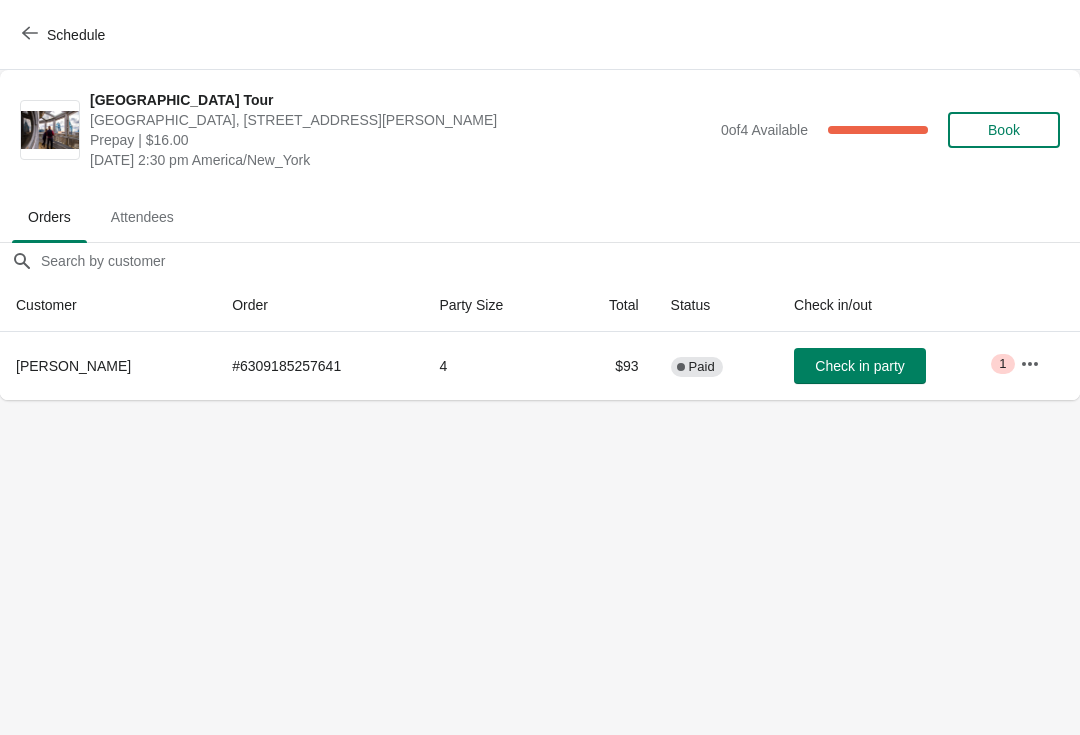 scroll, scrollTop: 0, scrollLeft: 0, axis: both 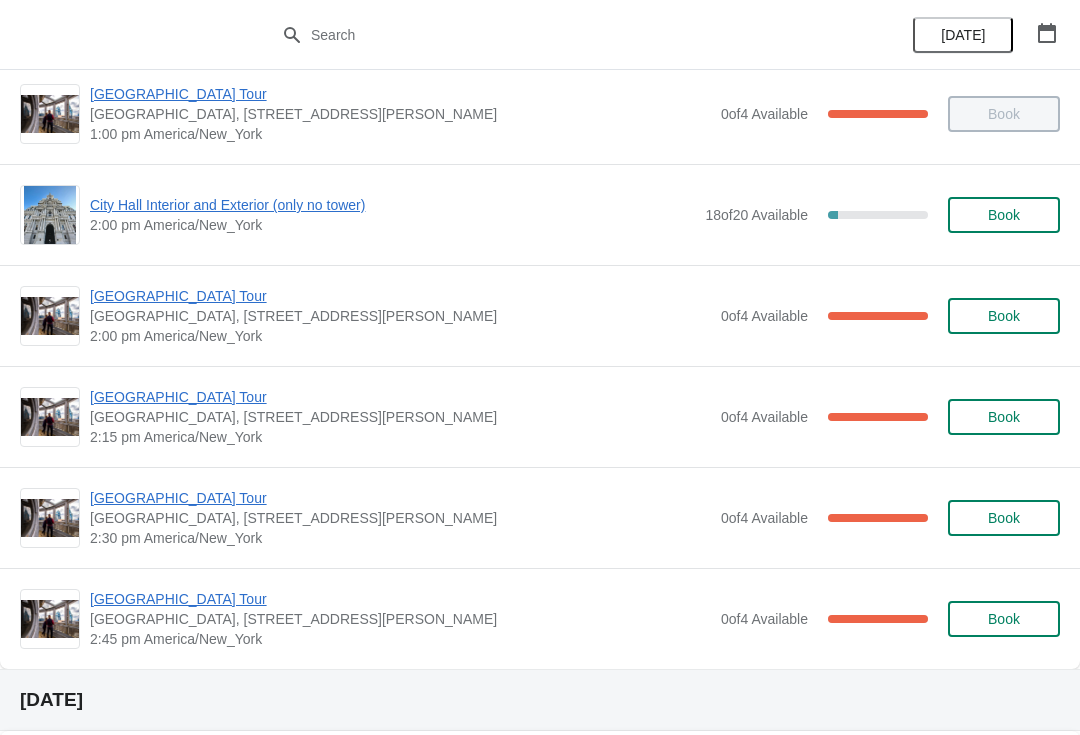 click on "[GEOGRAPHIC_DATA] Tour" at bounding box center [400, 599] 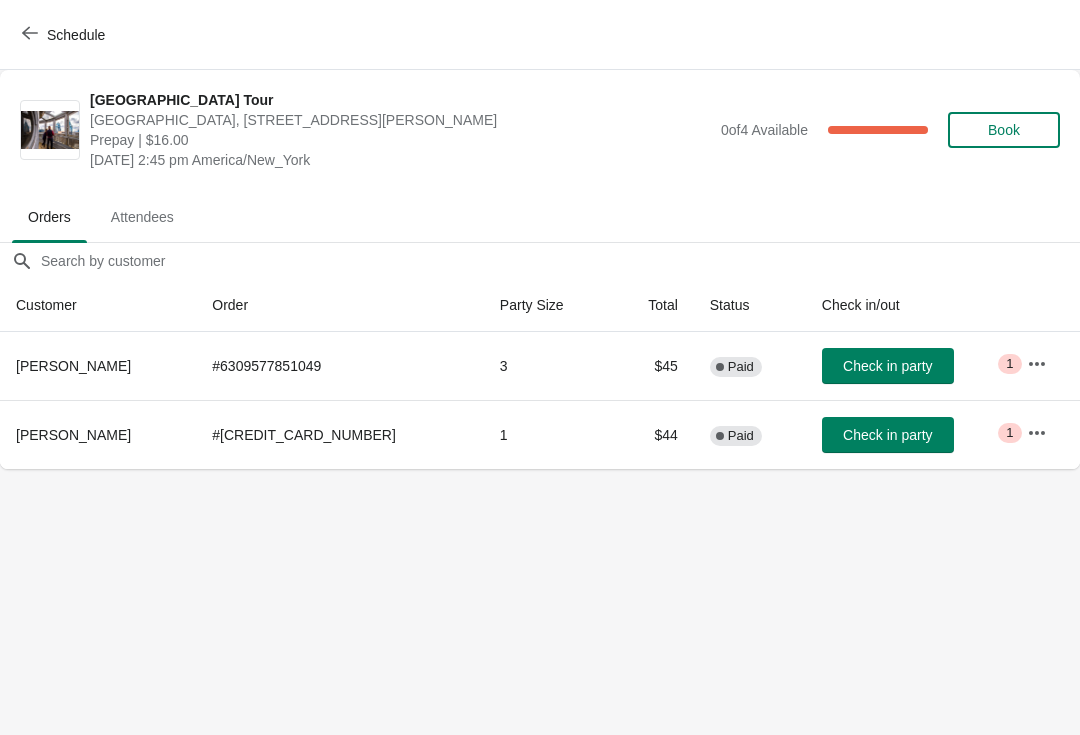 scroll, scrollTop: 0, scrollLeft: 0, axis: both 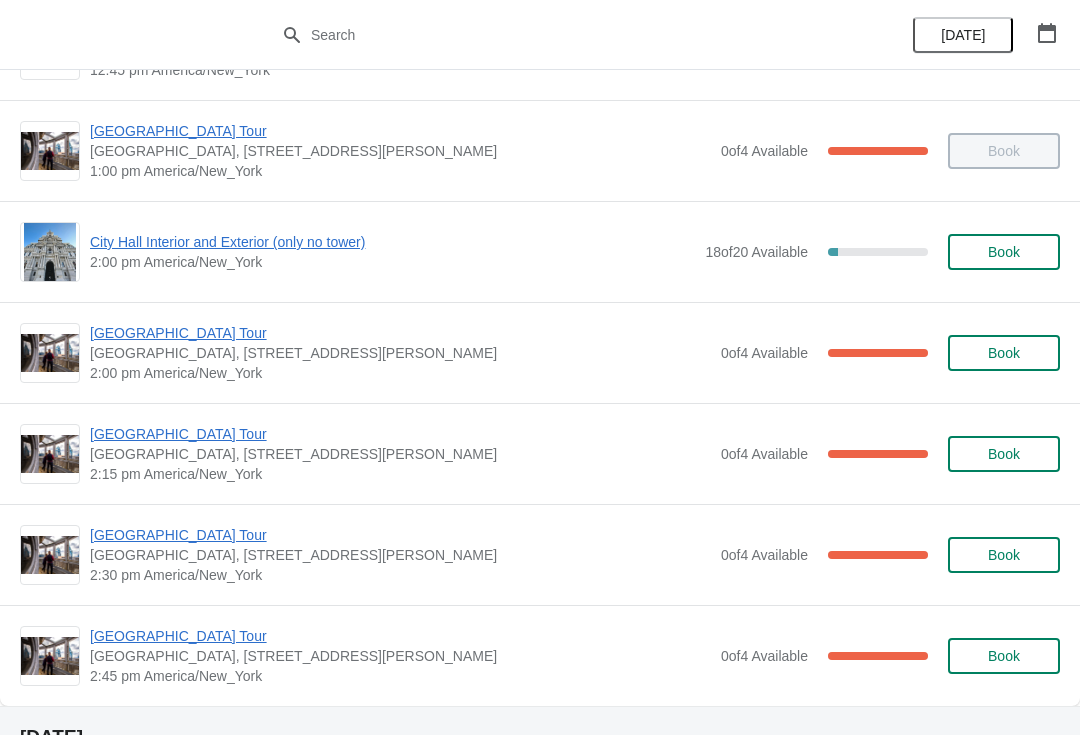 click on "[GEOGRAPHIC_DATA] Tour" at bounding box center (400, 434) 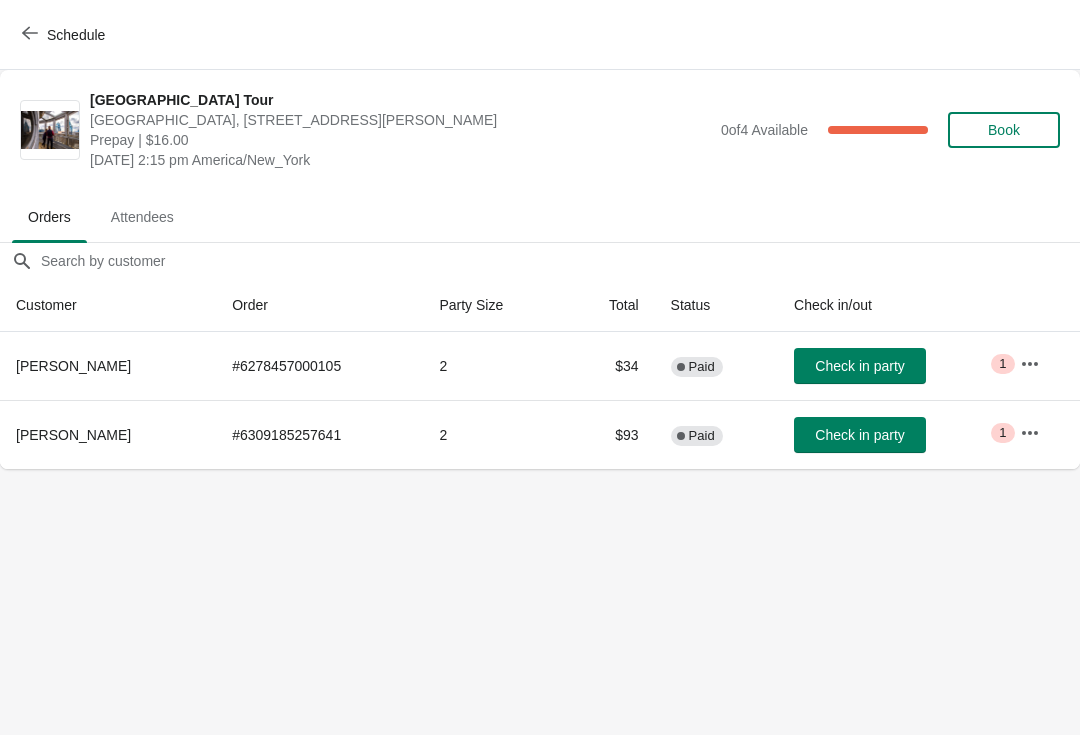 scroll, scrollTop: 0, scrollLeft: 0, axis: both 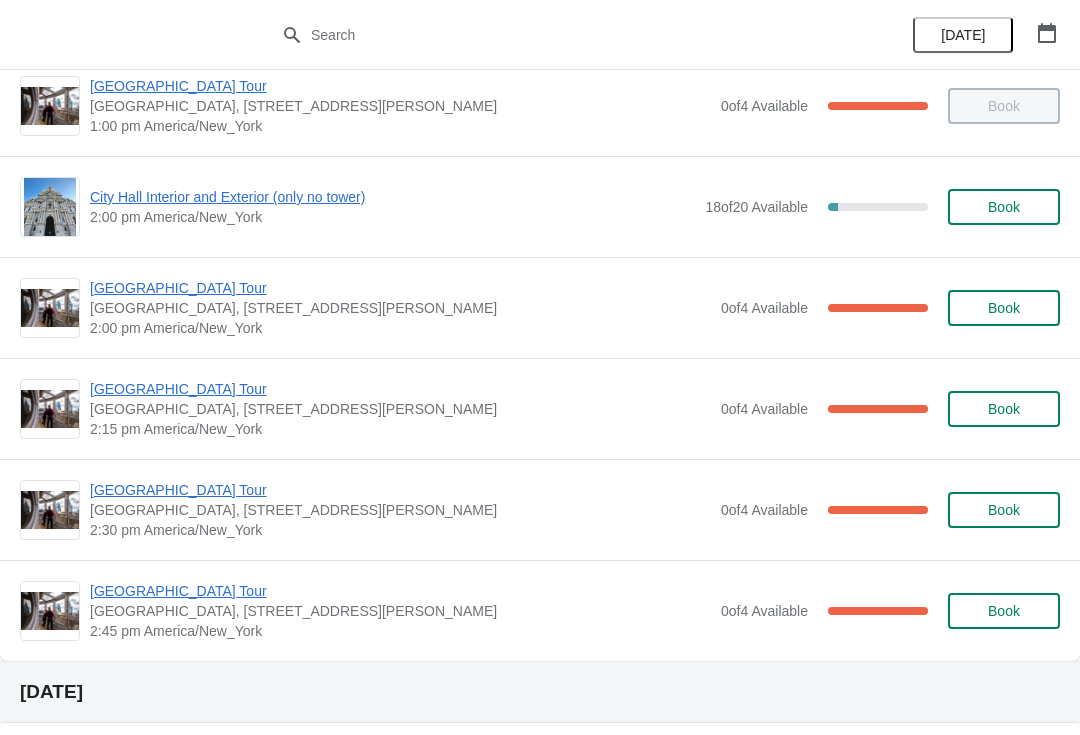 click on "[GEOGRAPHIC_DATA] Tour" at bounding box center (400, 591) 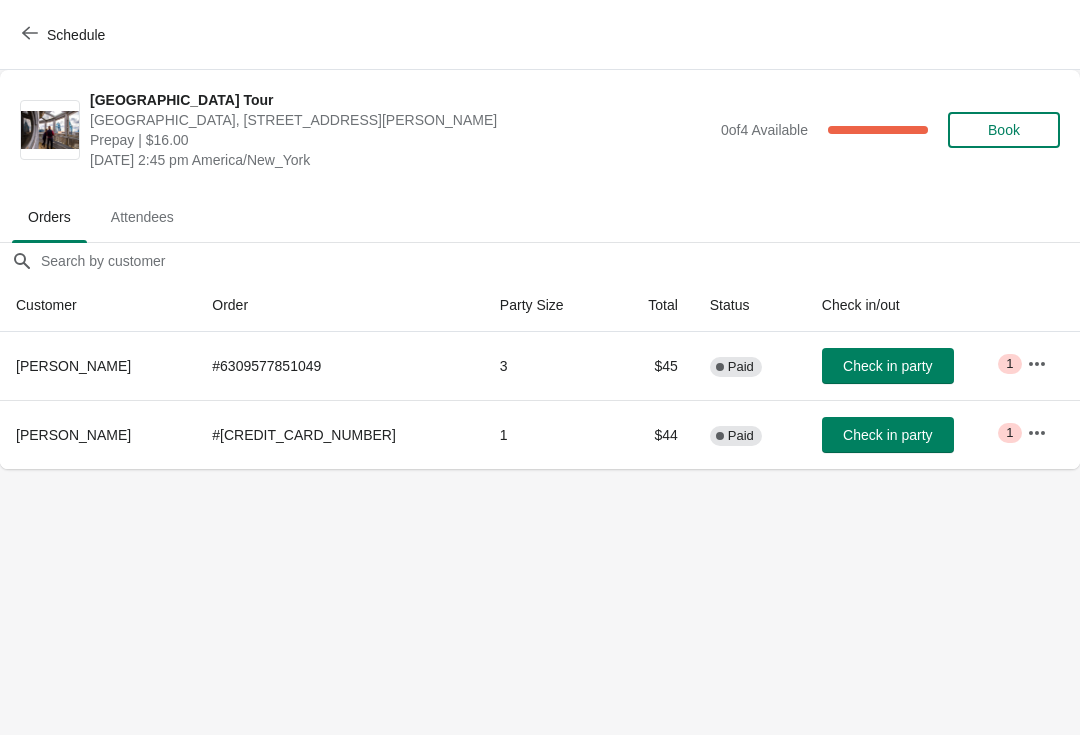 scroll, scrollTop: 0, scrollLeft: 0, axis: both 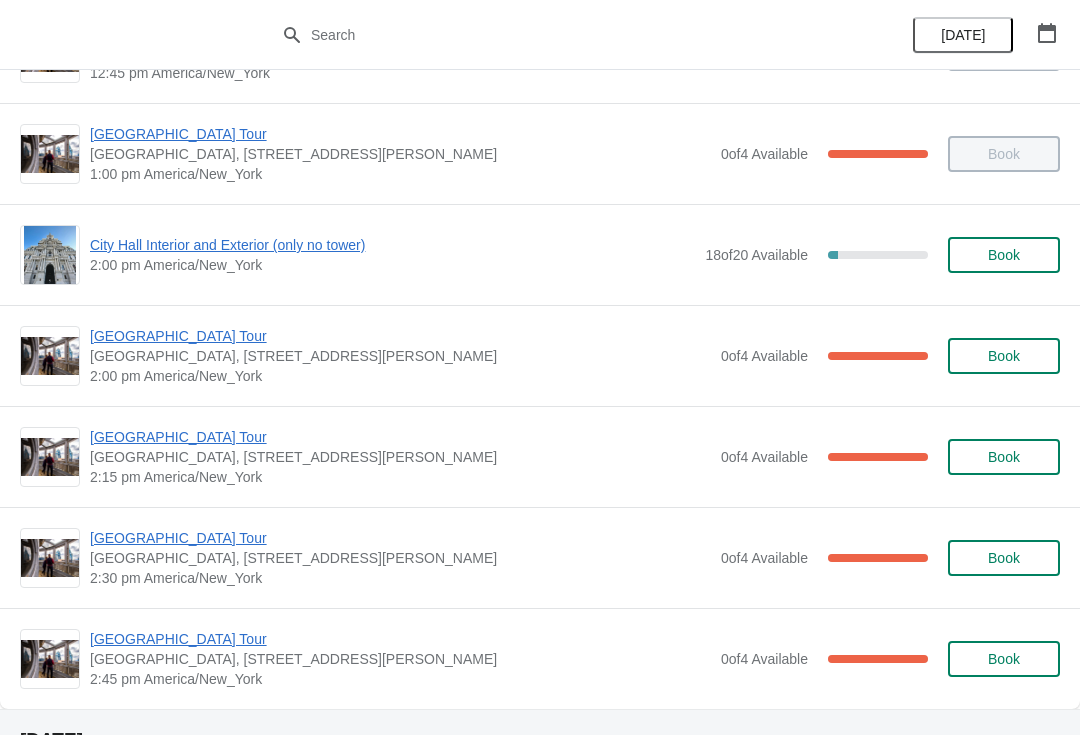 click on "[GEOGRAPHIC_DATA] Tour" at bounding box center (400, 336) 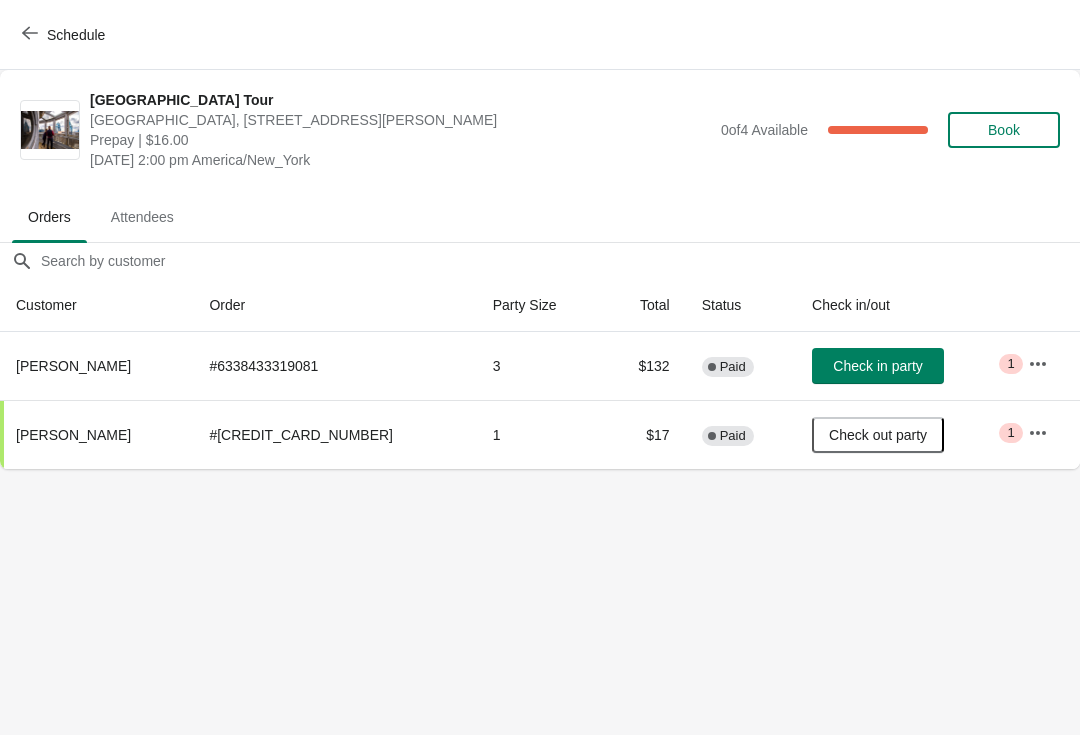 scroll, scrollTop: 0, scrollLeft: 0, axis: both 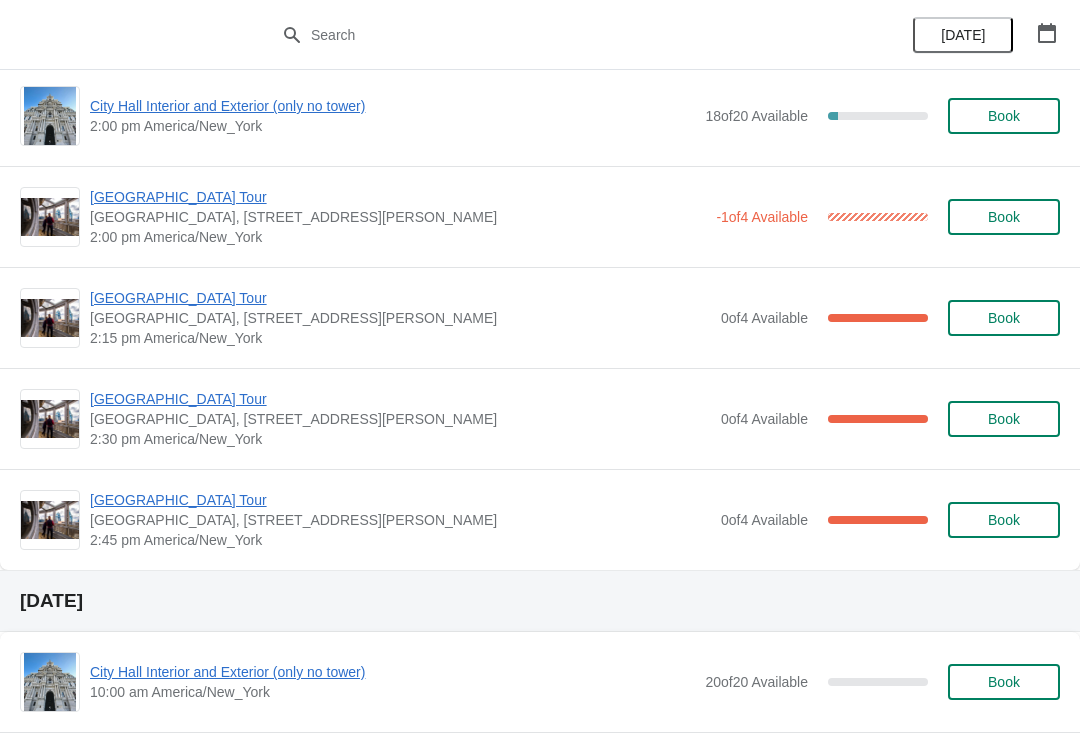 click on "[GEOGRAPHIC_DATA] Tour" at bounding box center (400, 298) 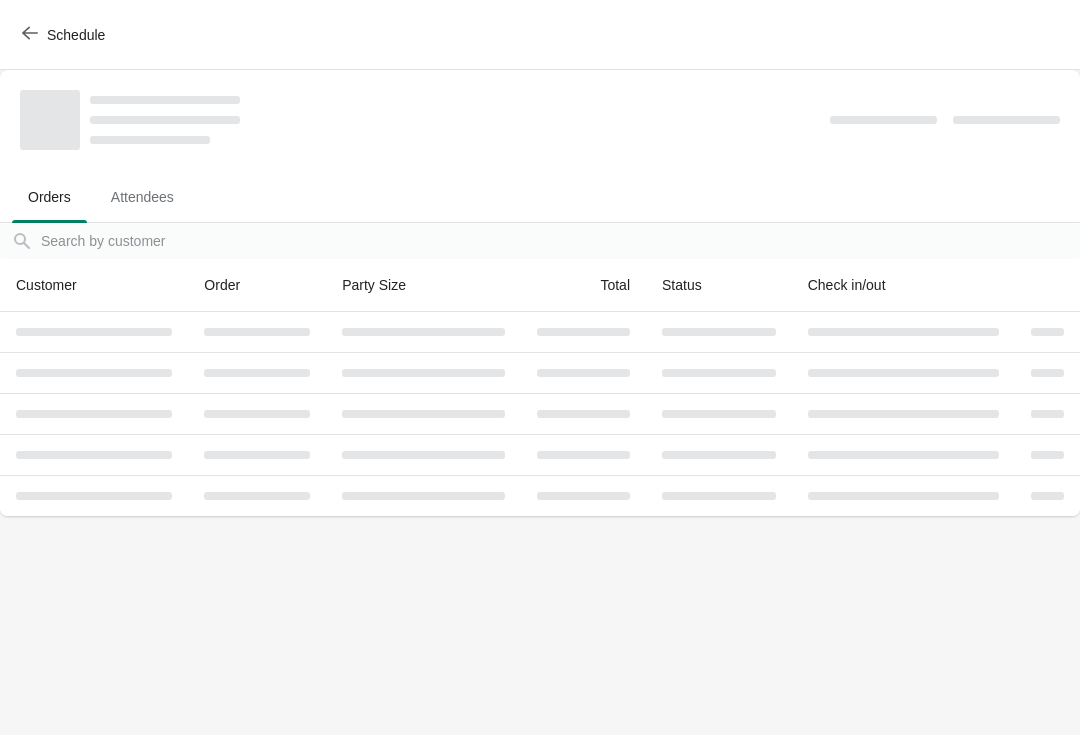 scroll, scrollTop: 0, scrollLeft: 0, axis: both 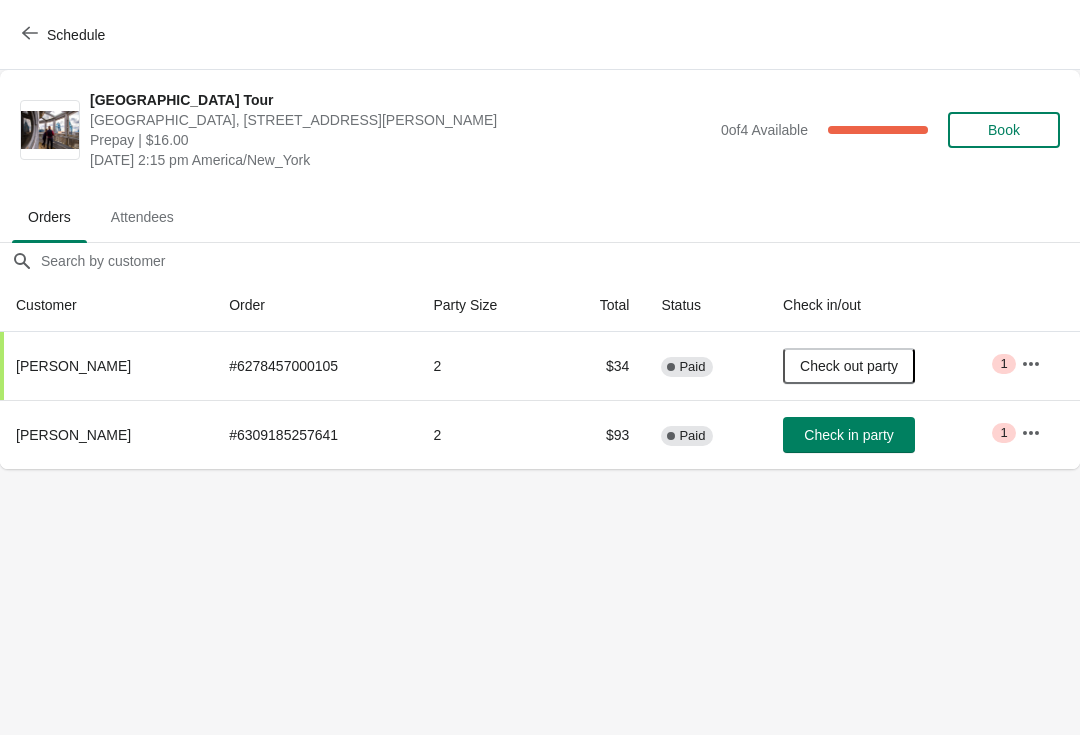 click on "Check in party" at bounding box center (848, 435) 